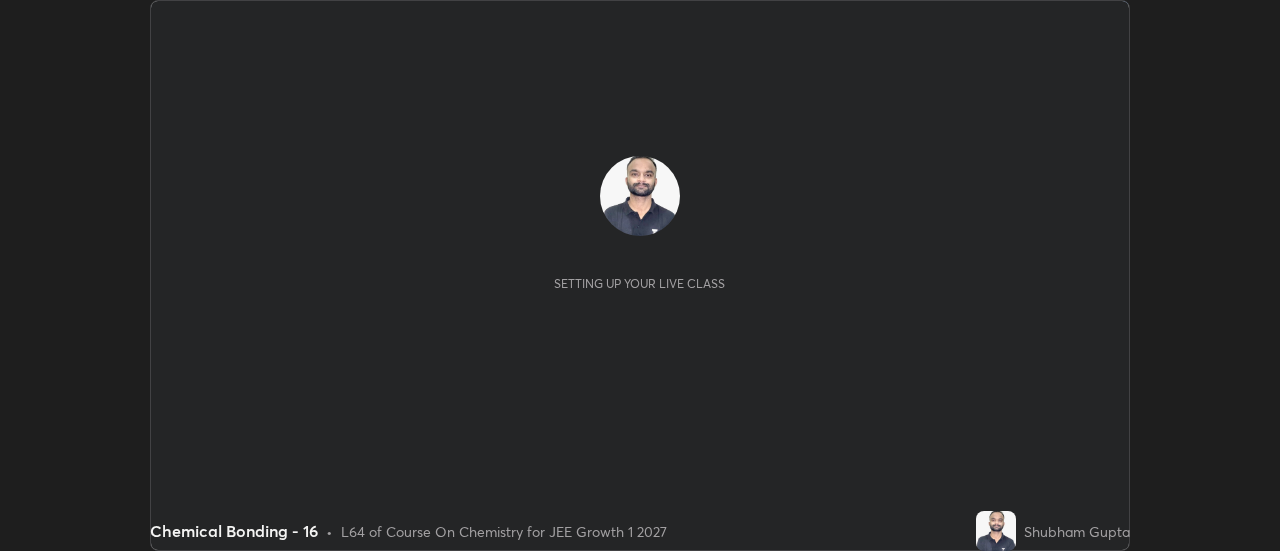 scroll, scrollTop: 0, scrollLeft: 0, axis: both 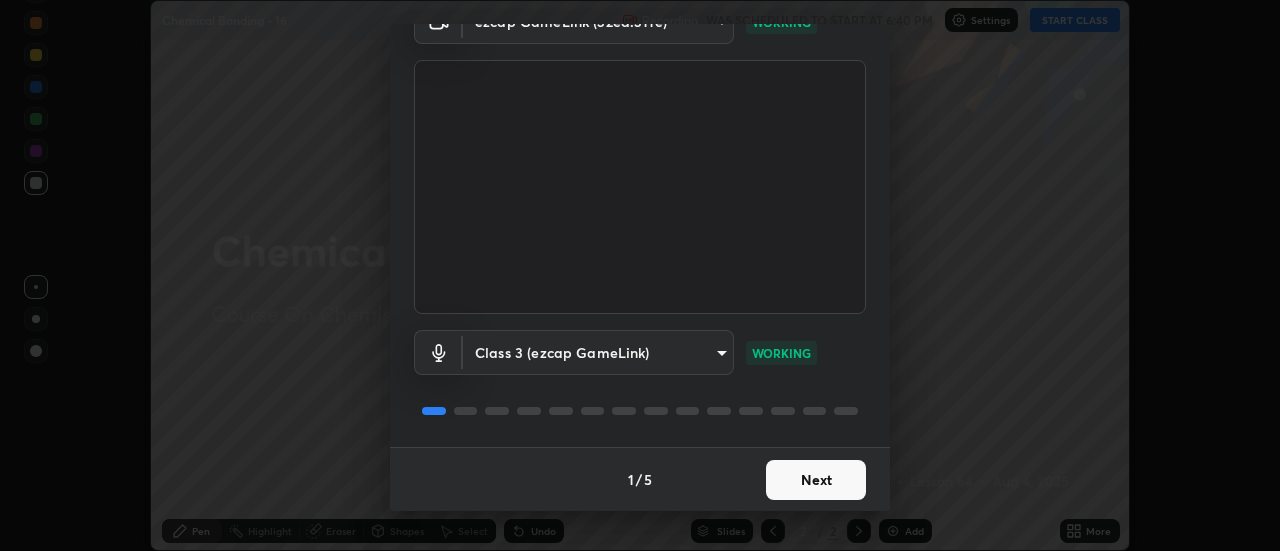 click on "Next" at bounding box center [816, 480] 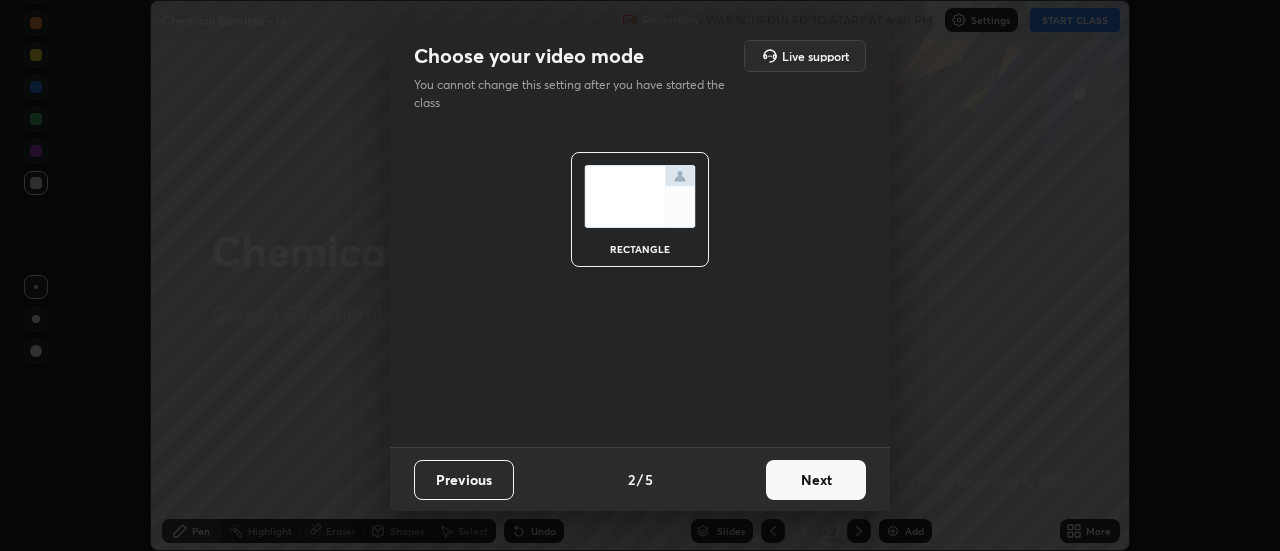 click on "Next" at bounding box center (816, 480) 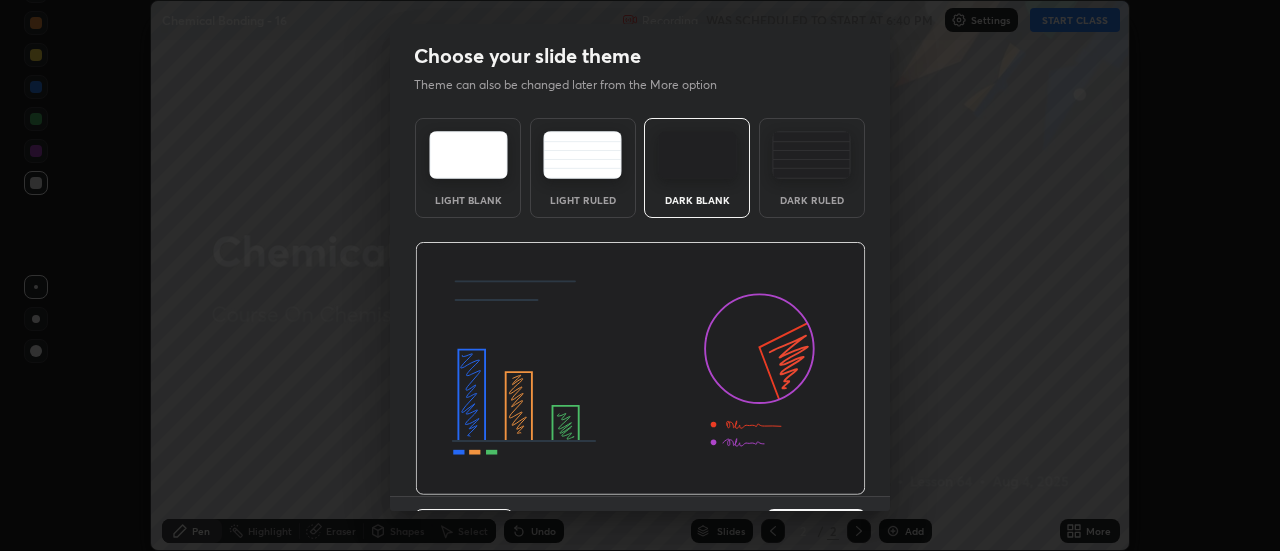 click at bounding box center [640, 369] 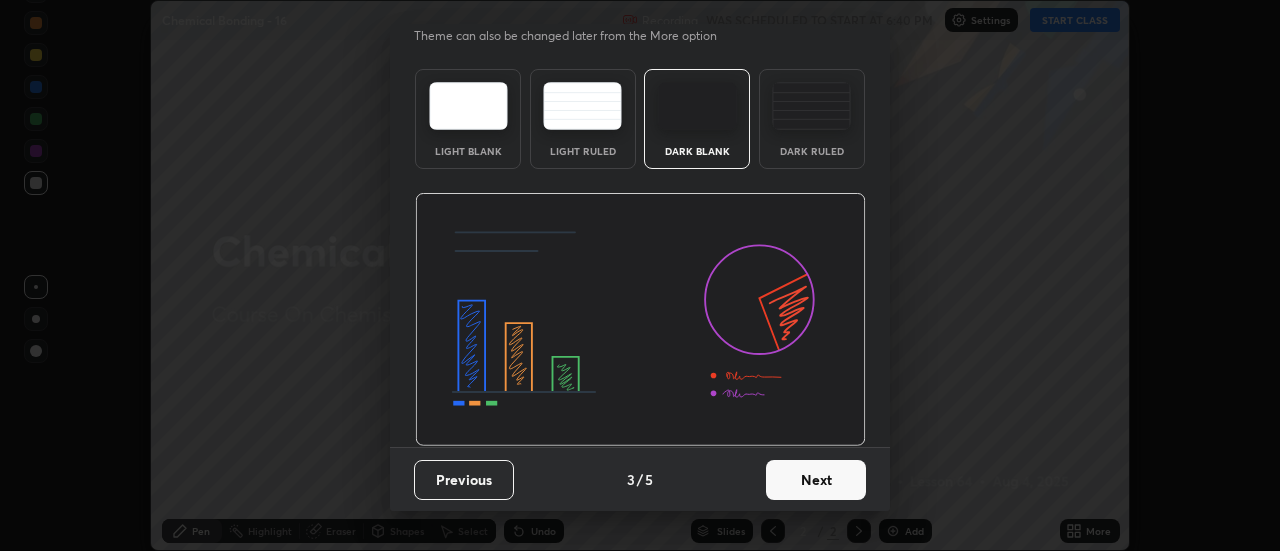 click on "Next" at bounding box center [816, 480] 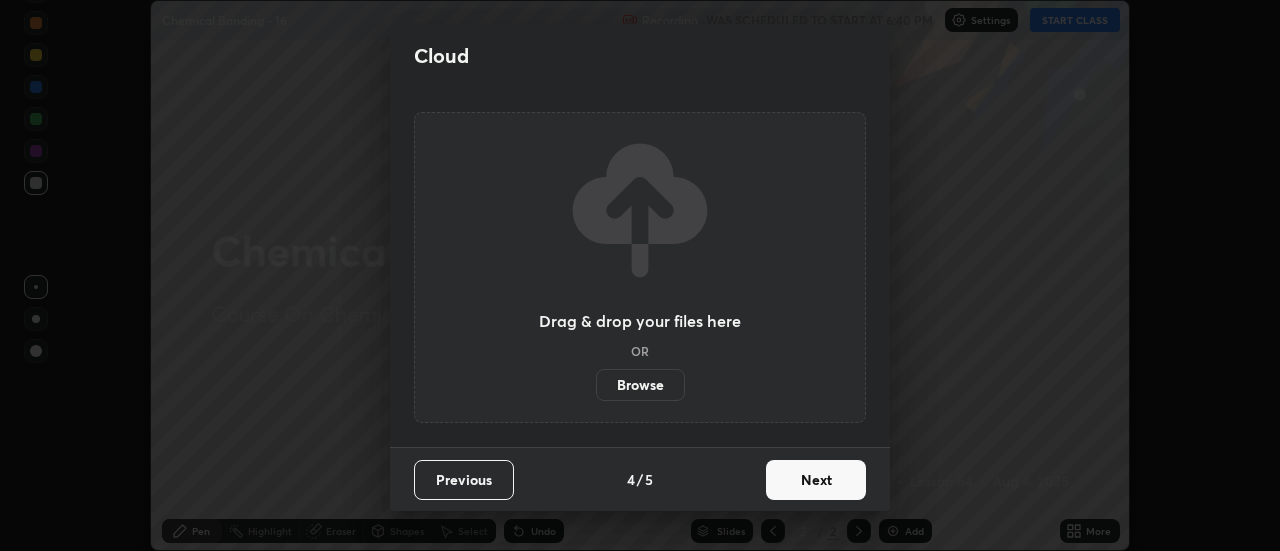 click on "Next" at bounding box center (816, 480) 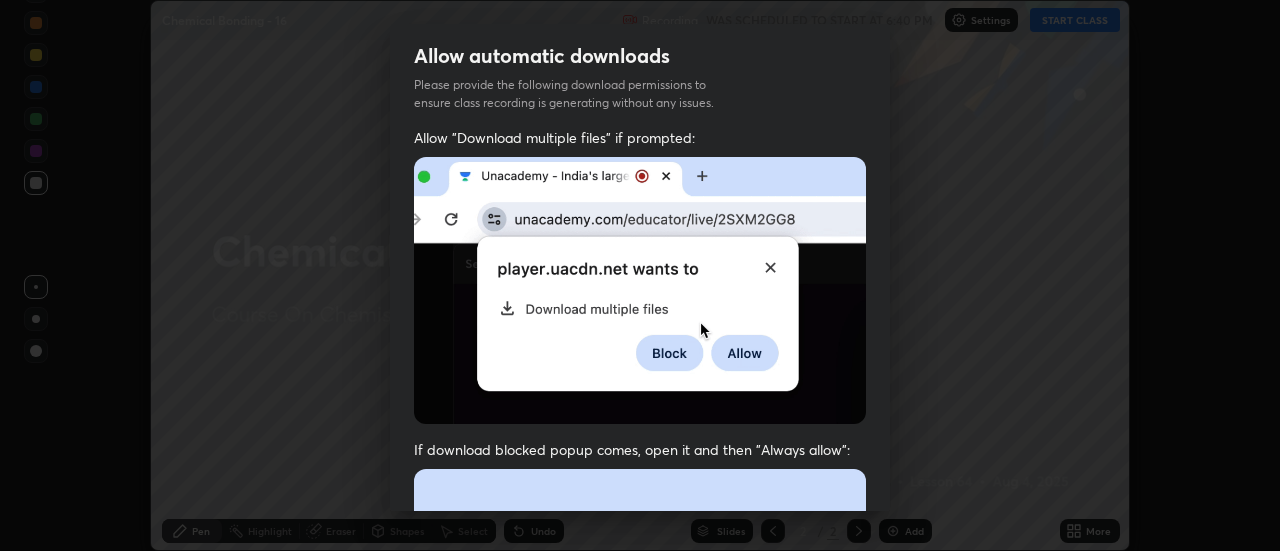 click at bounding box center [640, 687] 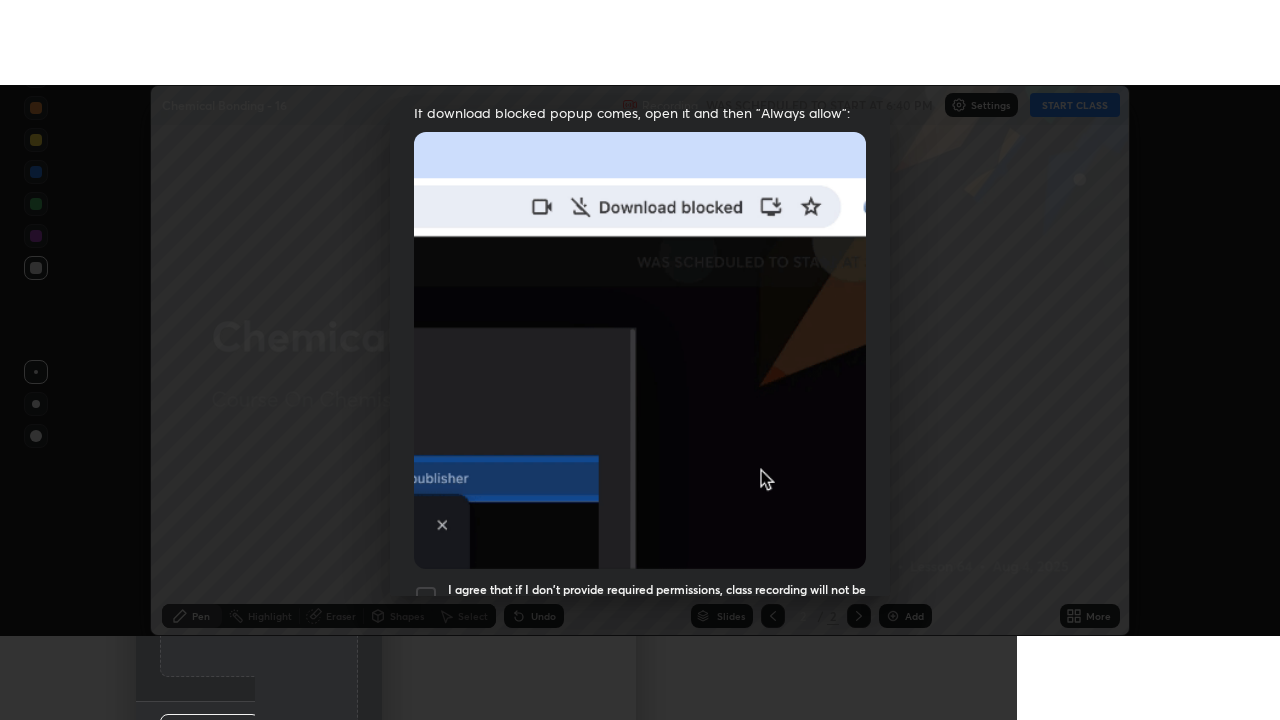 scroll, scrollTop: 513, scrollLeft: 0, axis: vertical 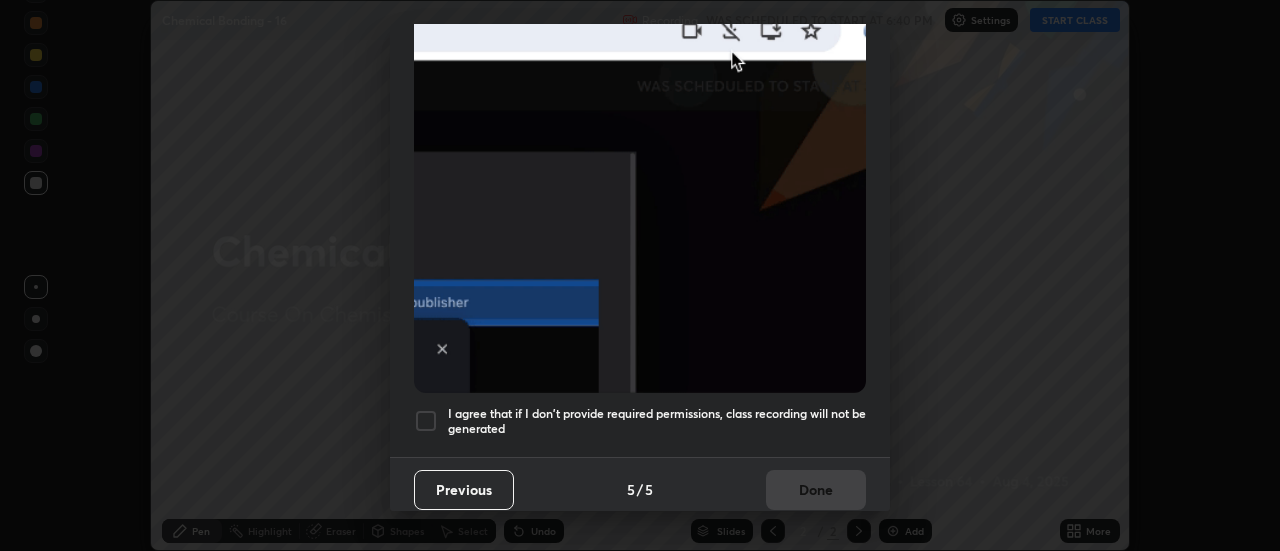 click on "I agree that if I don't provide required permissions, class recording will not be generated" at bounding box center (657, 421) 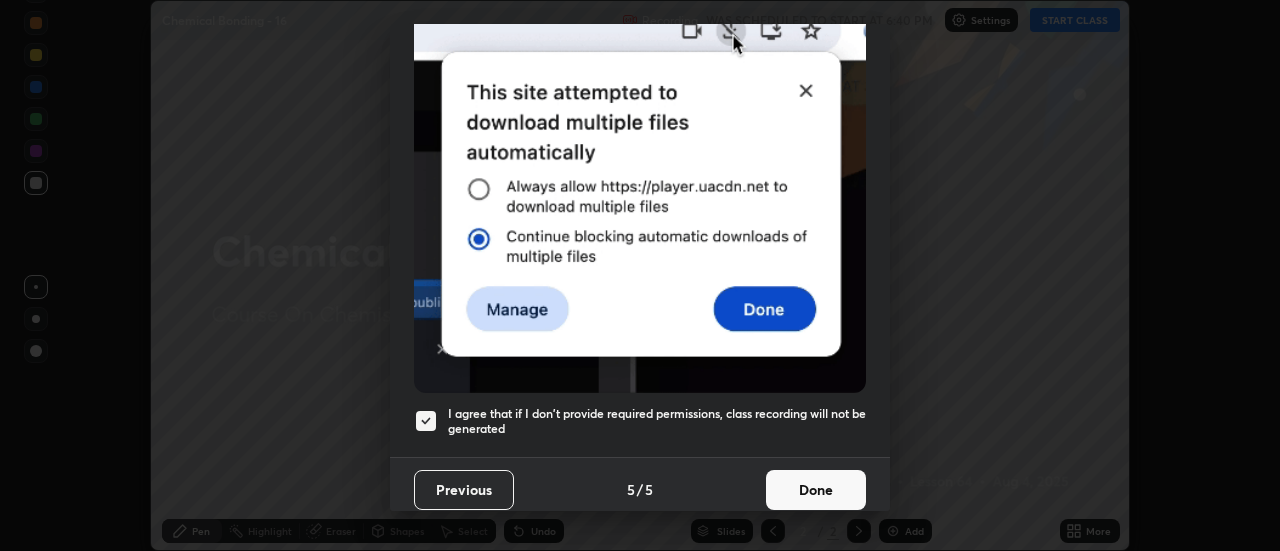 click on "Done" at bounding box center [816, 490] 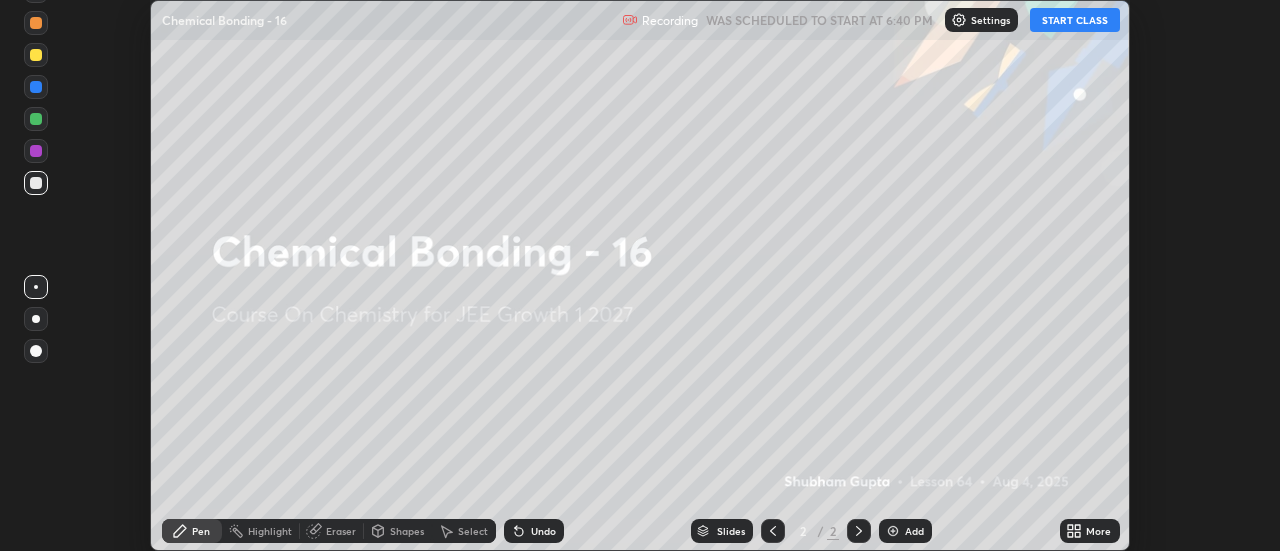 click on "START CLASS" at bounding box center [1075, 20] 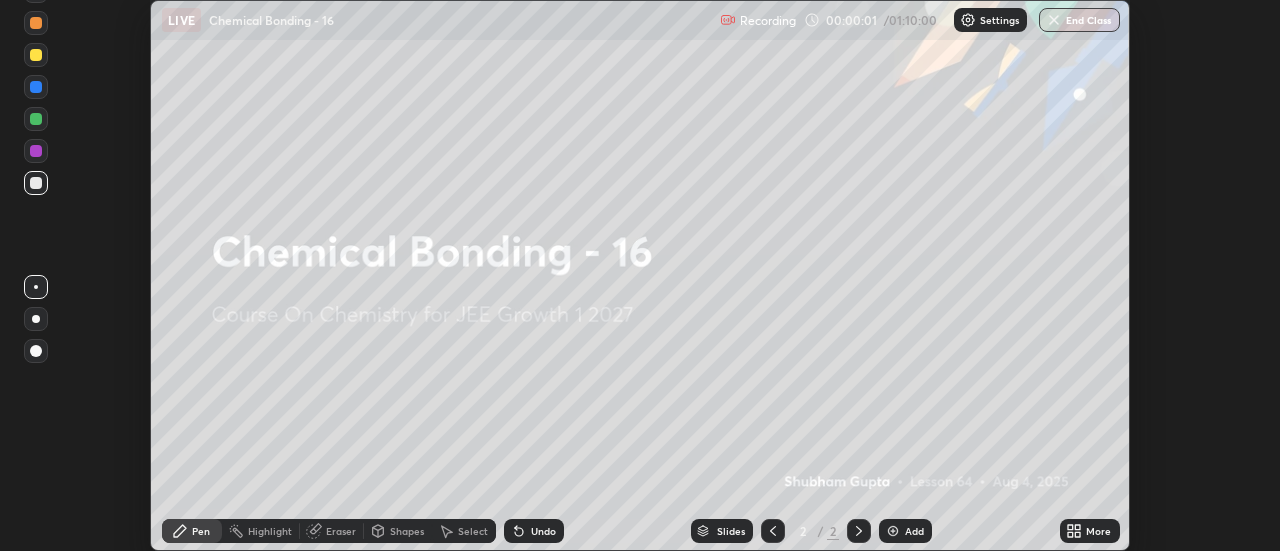 click on "Add" at bounding box center [914, 531] 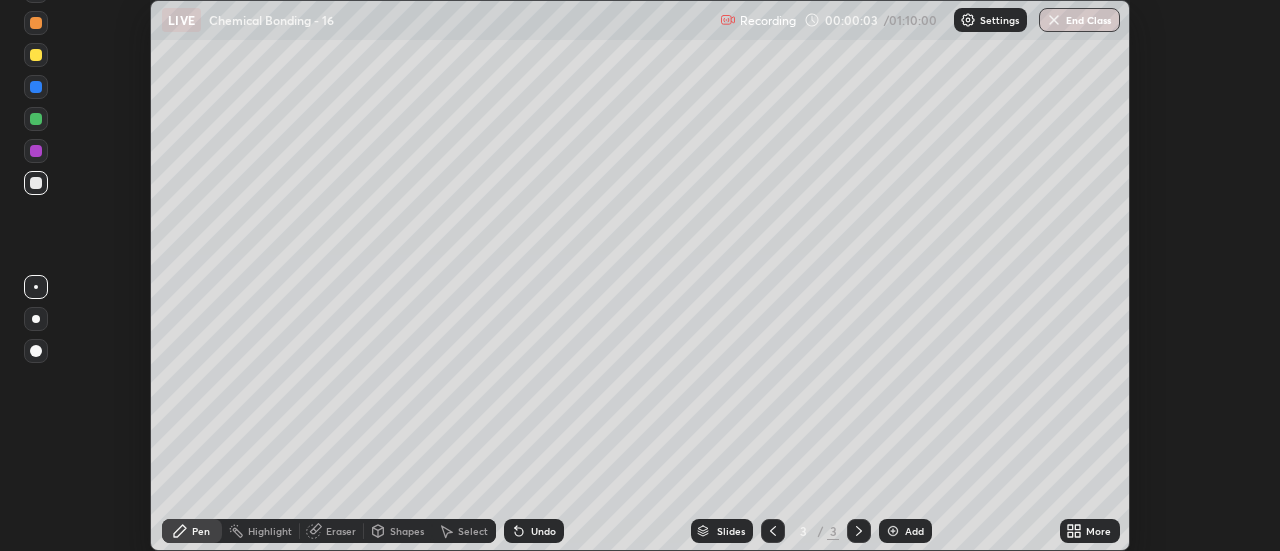 click on "More" at bounding box center (1090, 531) 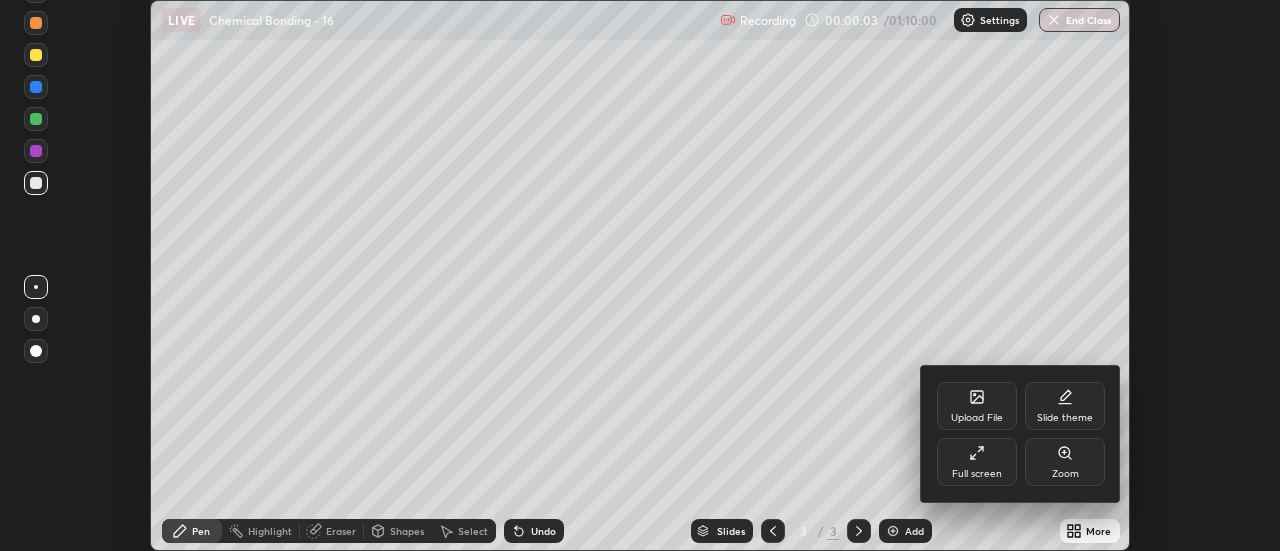 click on "Full screen" at bounding box center [977, 462] 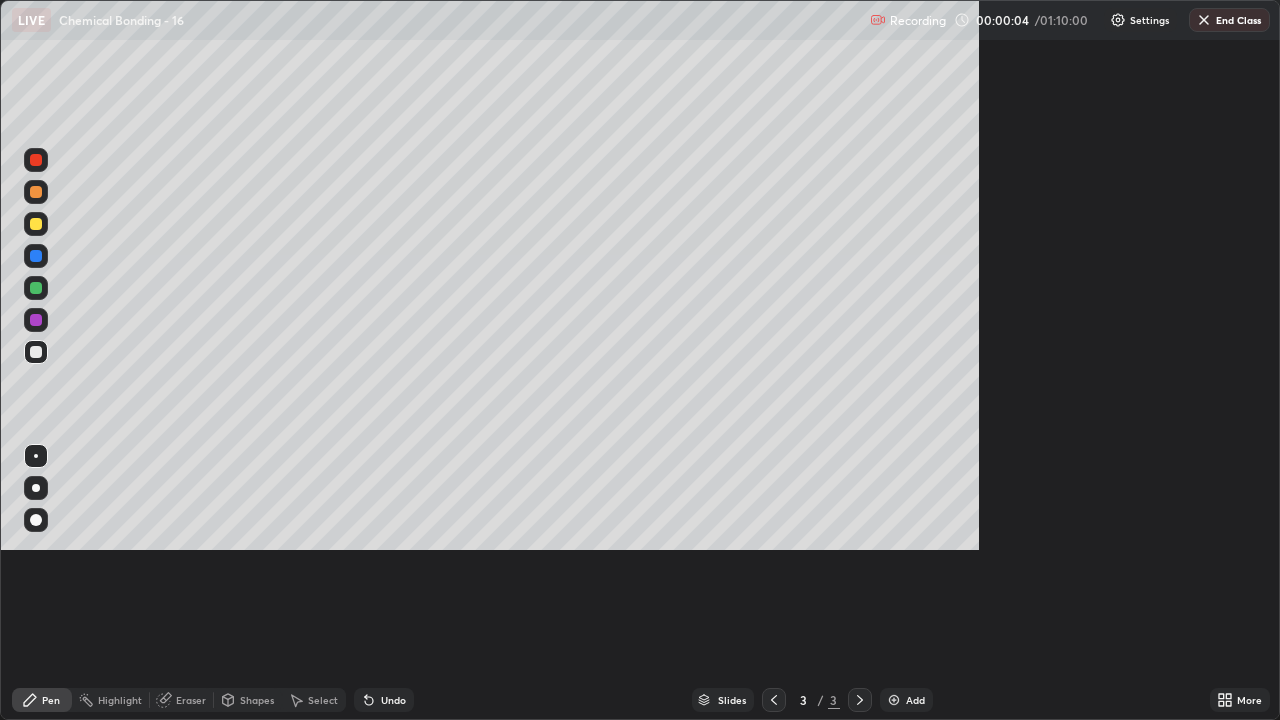 scroll, scrollTop: 99280, scrollLeft: 98720, axis: both 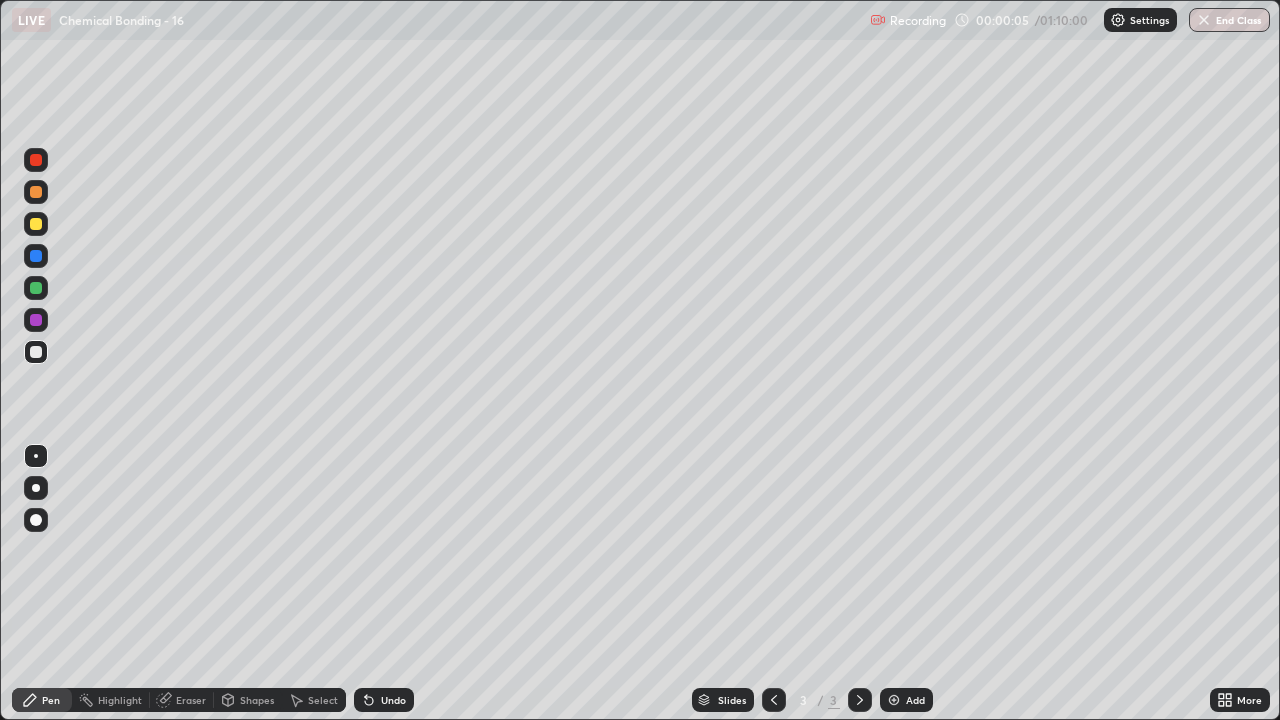 click at bounding box center [36, 488] 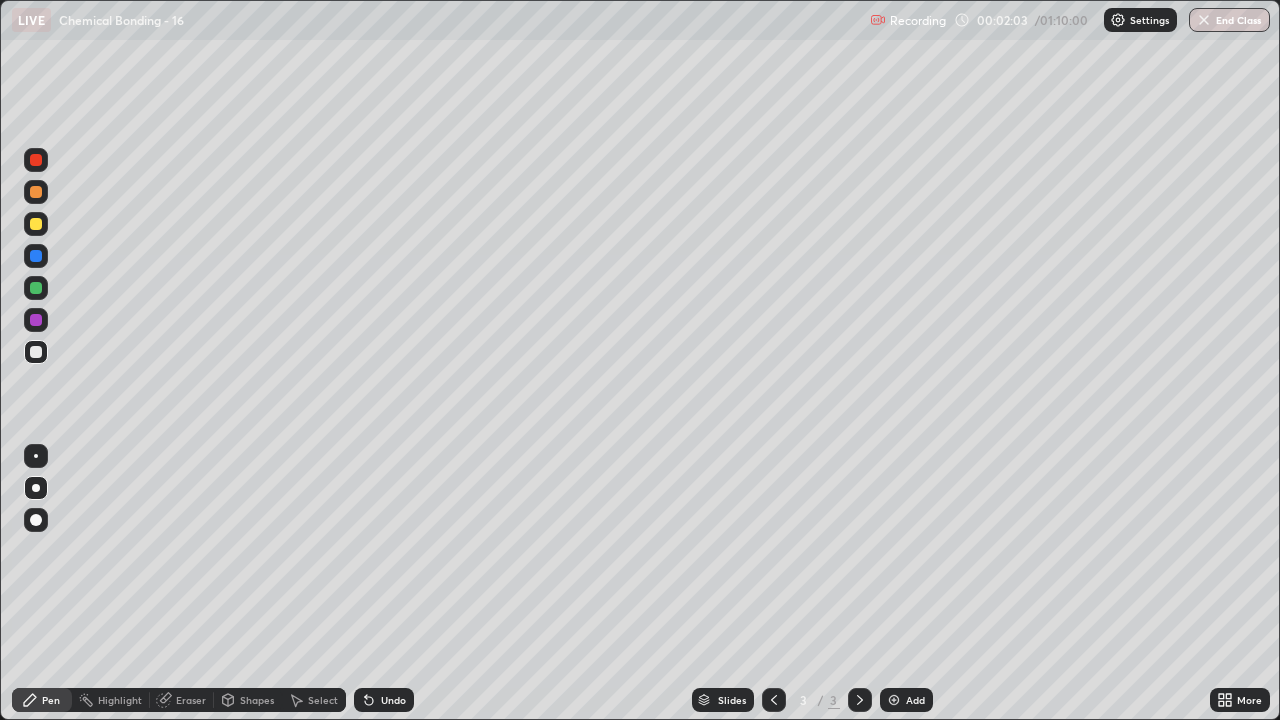 click on "Undo" at bounding box center (384, 700) 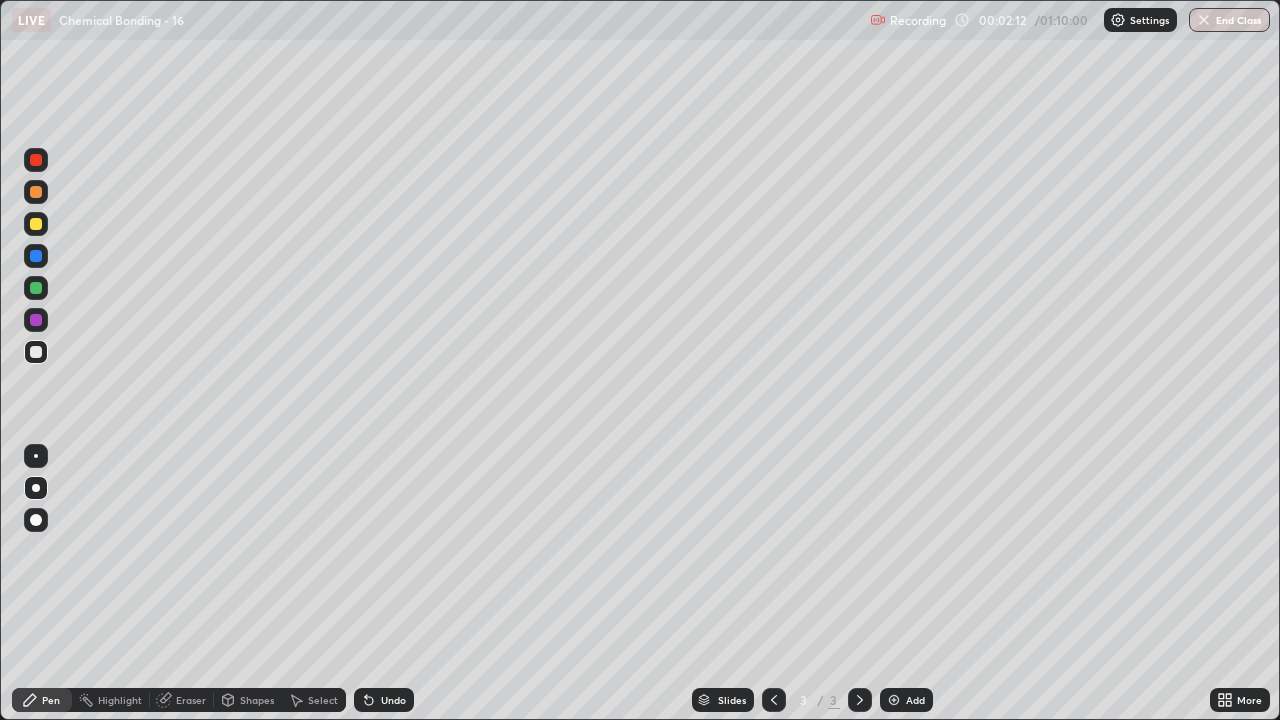 click at bounding box center (36, 224) 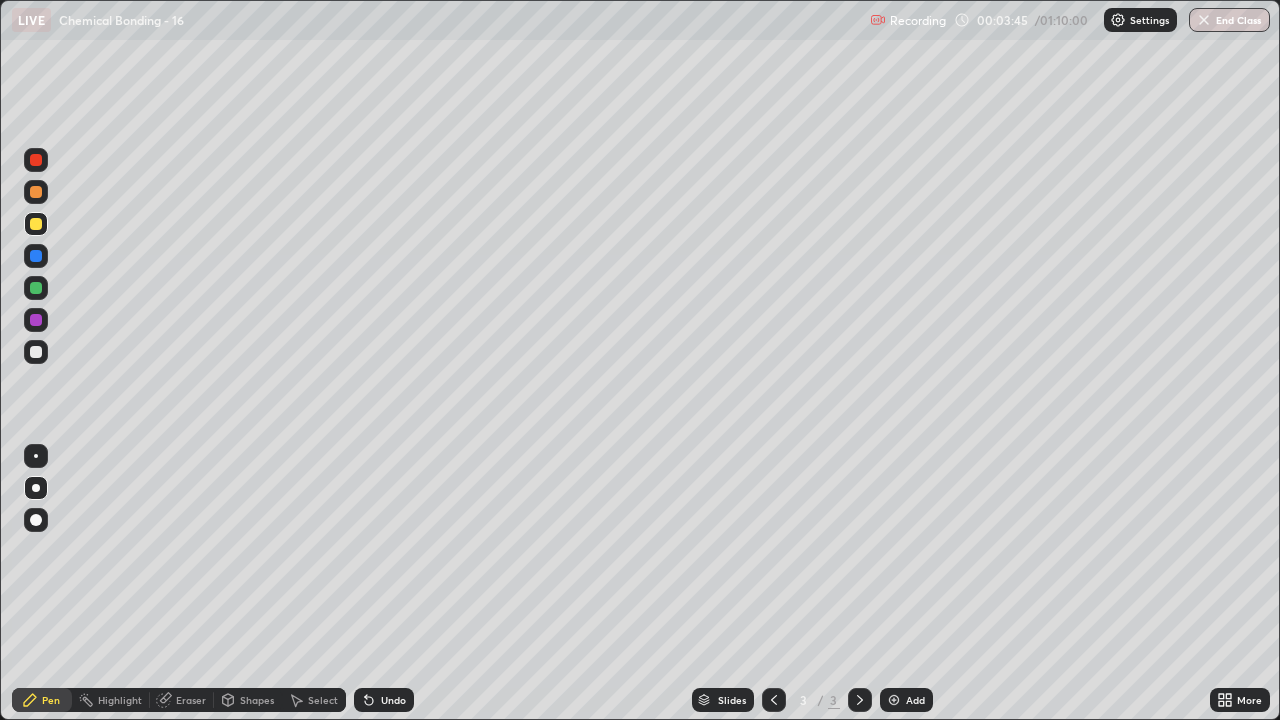 click at bounding box center [36, 288] 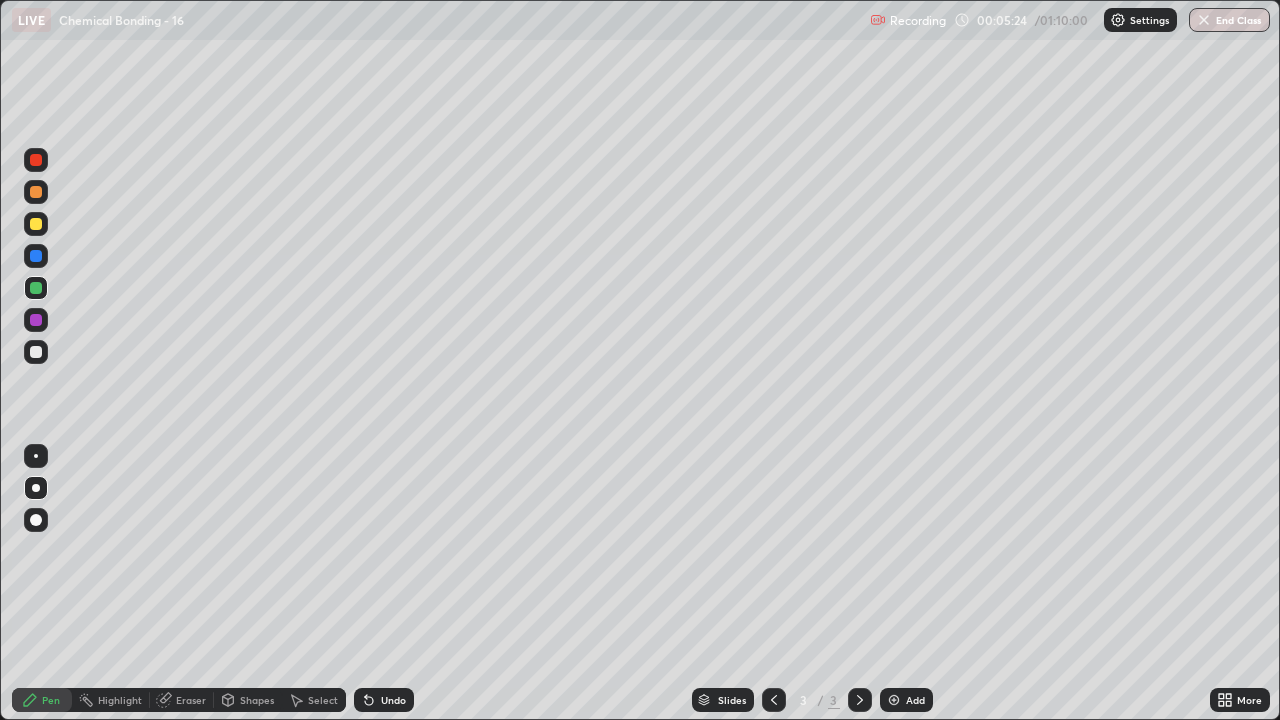 click at bounding box center [36, 352] 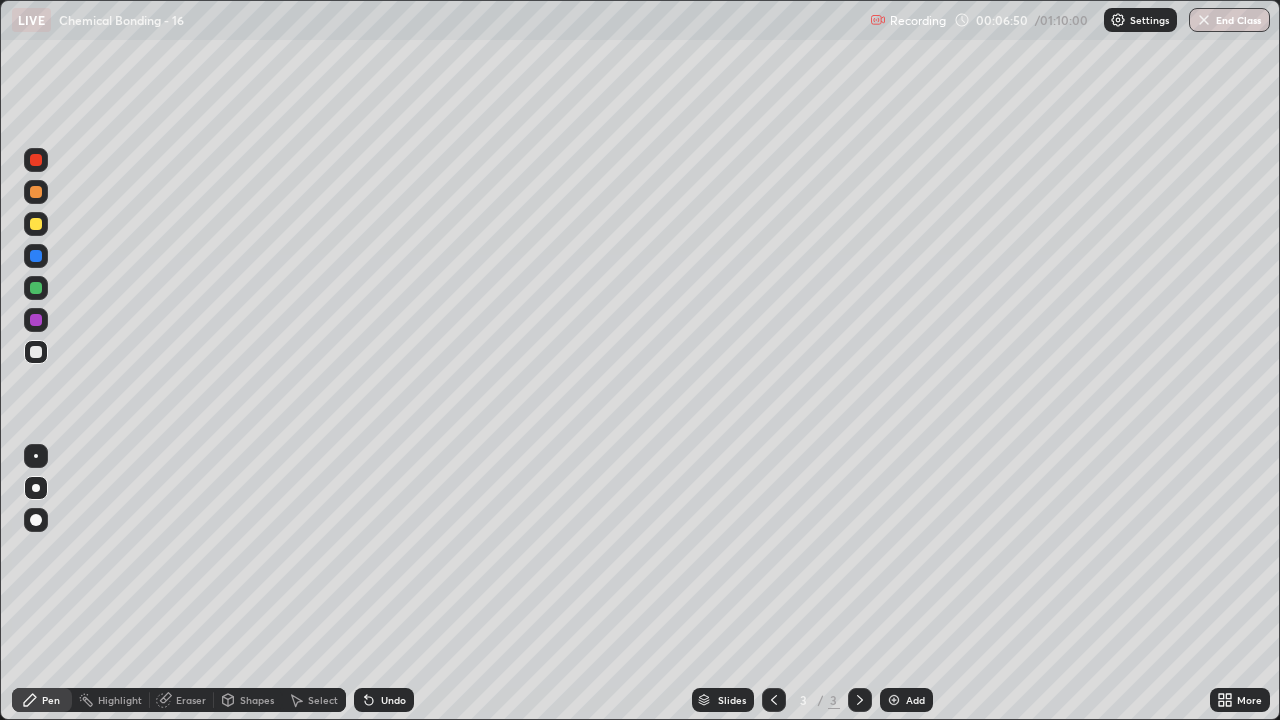 click at bounding box center [36, 224] 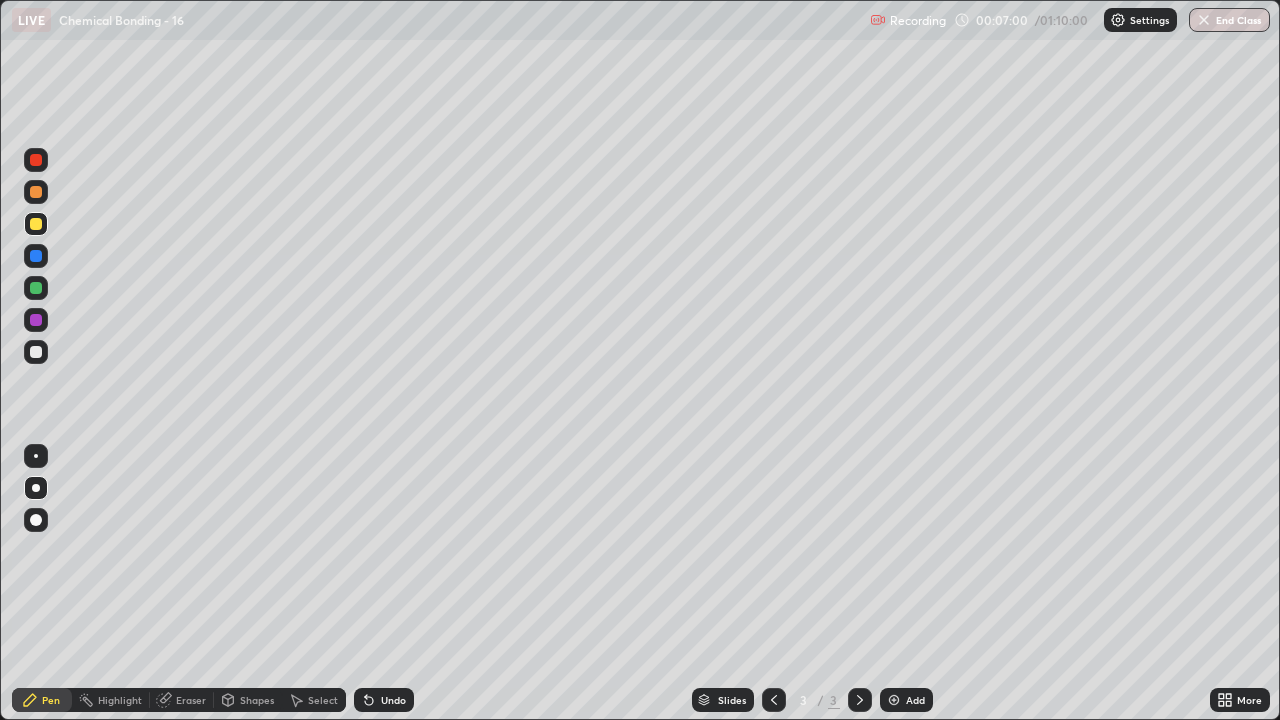 click at bounding box center [36, 352] 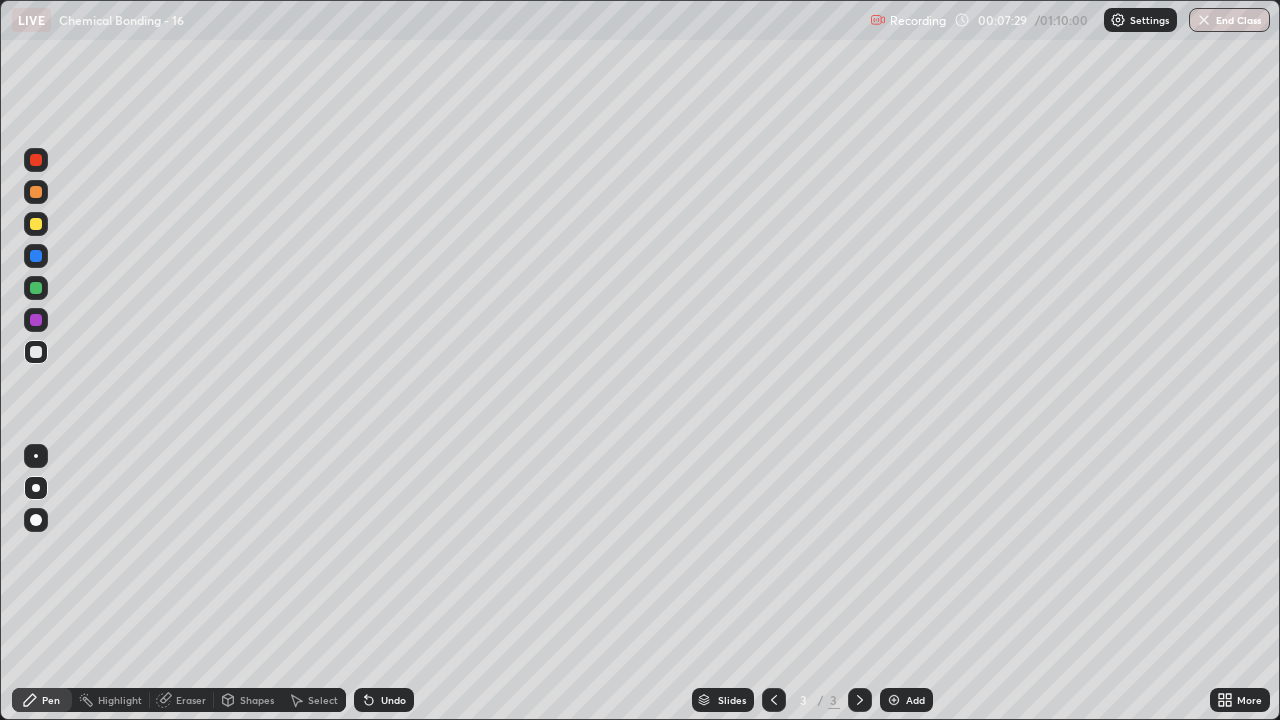 click at bounding box center [36, 288] 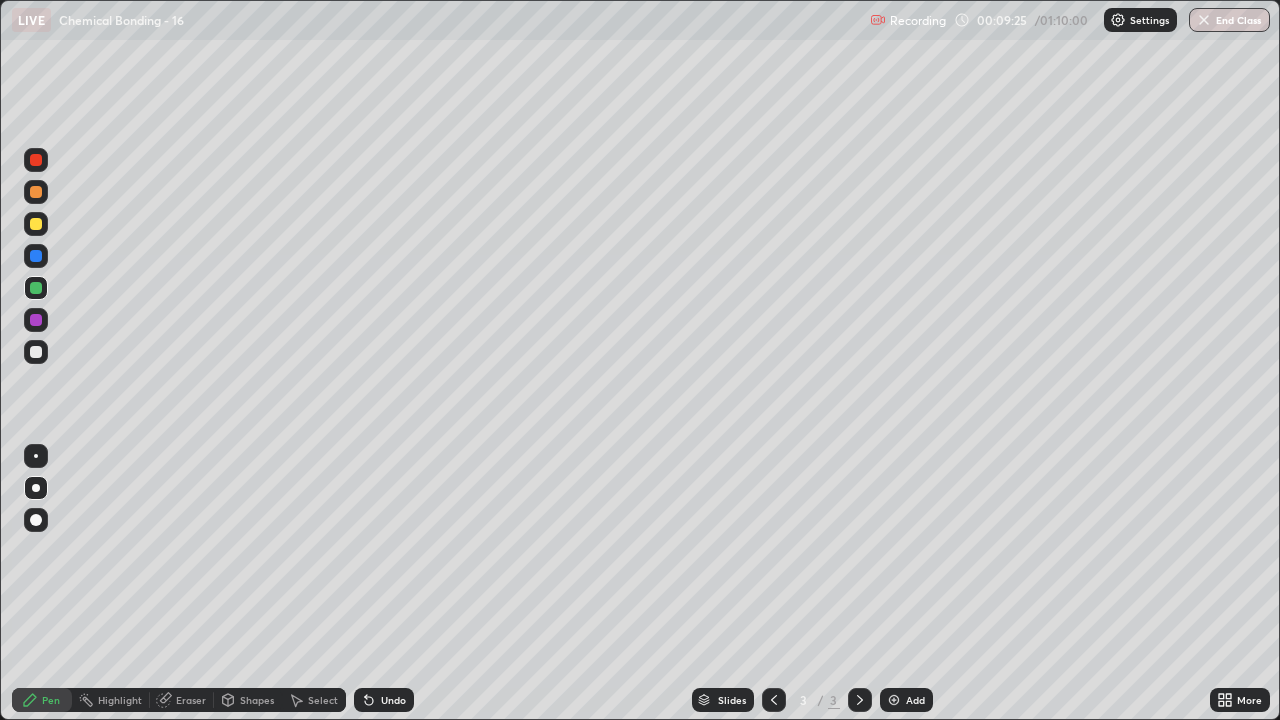 click at bounding box center [36, 352] 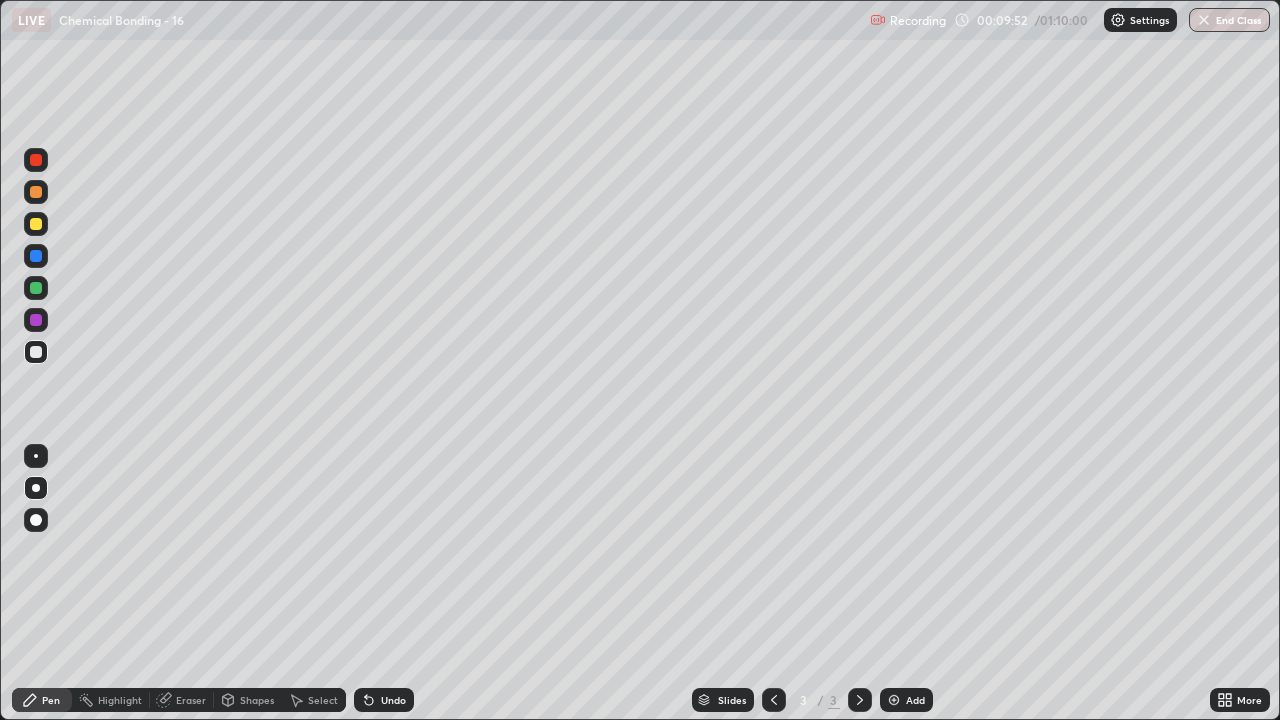 click 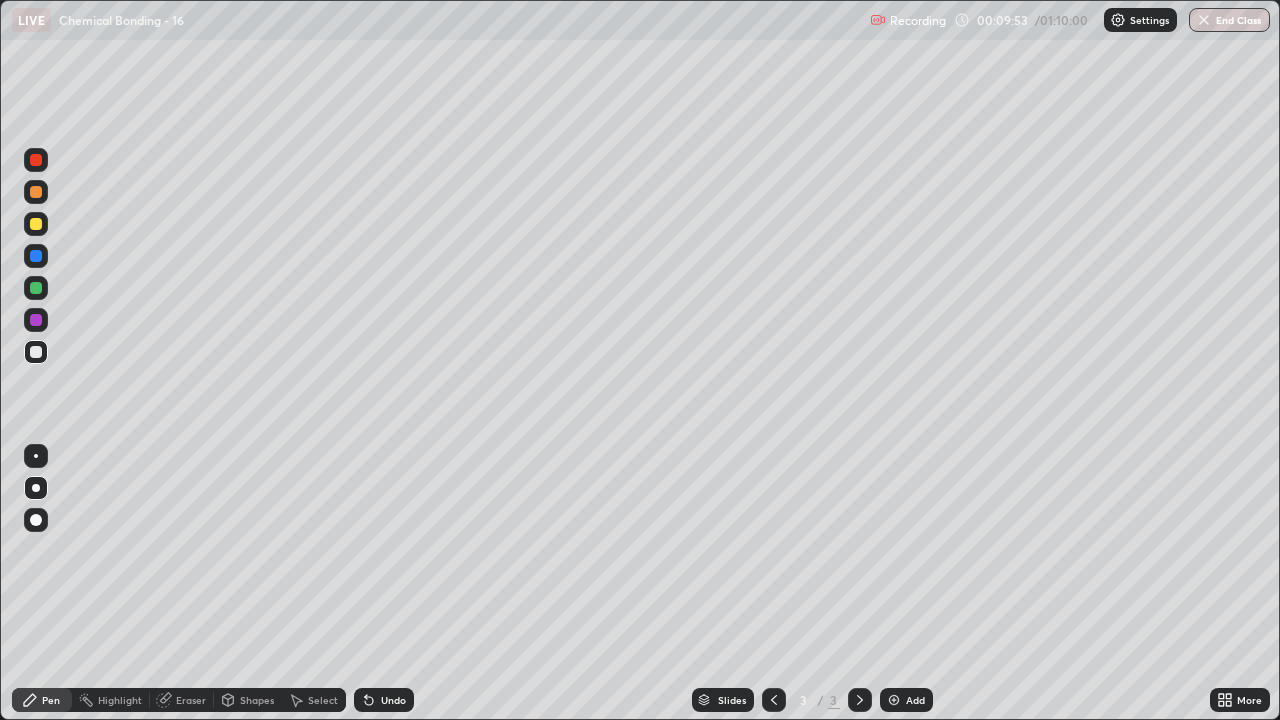 click on "Undo" at bounding box center [384, 700] 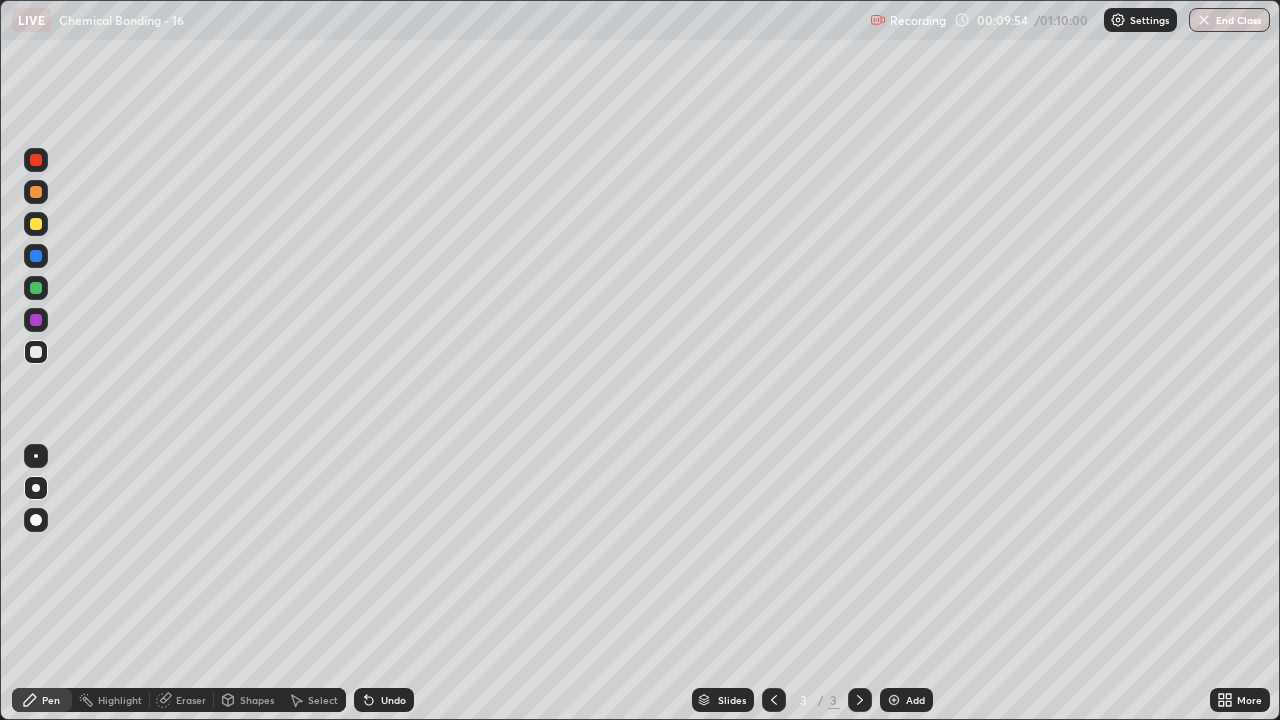 click on "Undo" at bounding box center [393, 700] 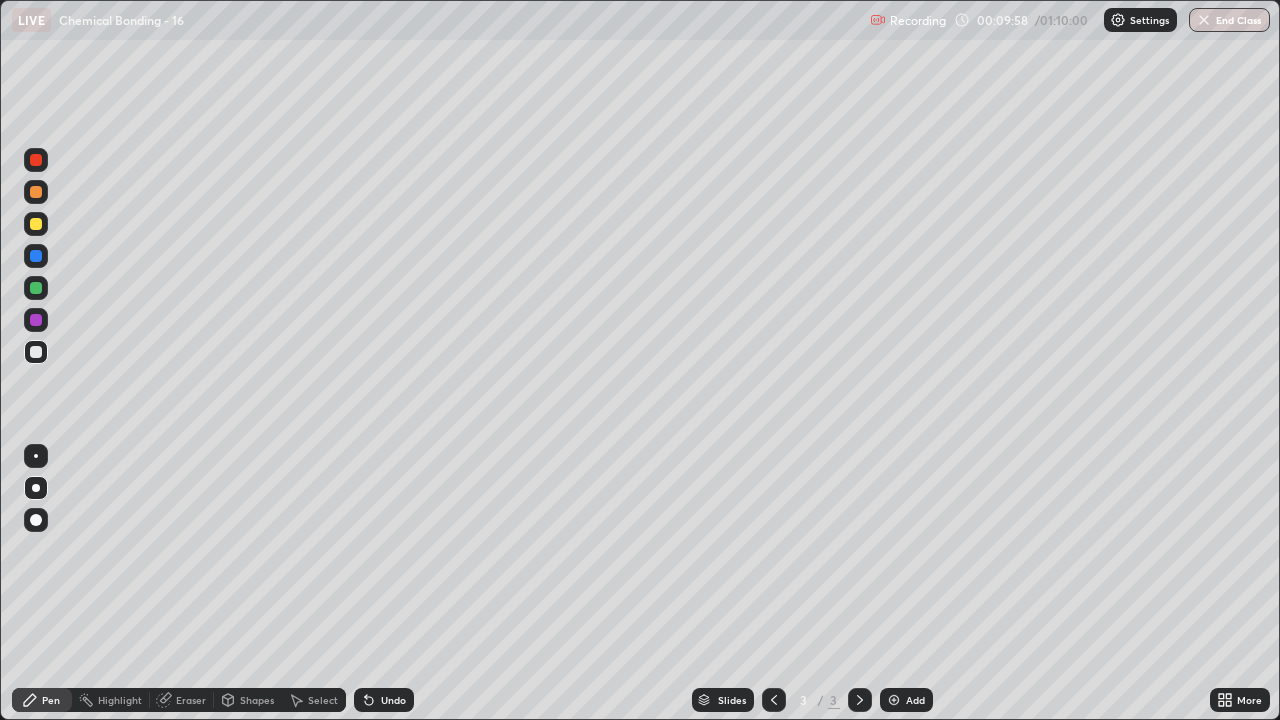 click at bounding box center [894, 700] 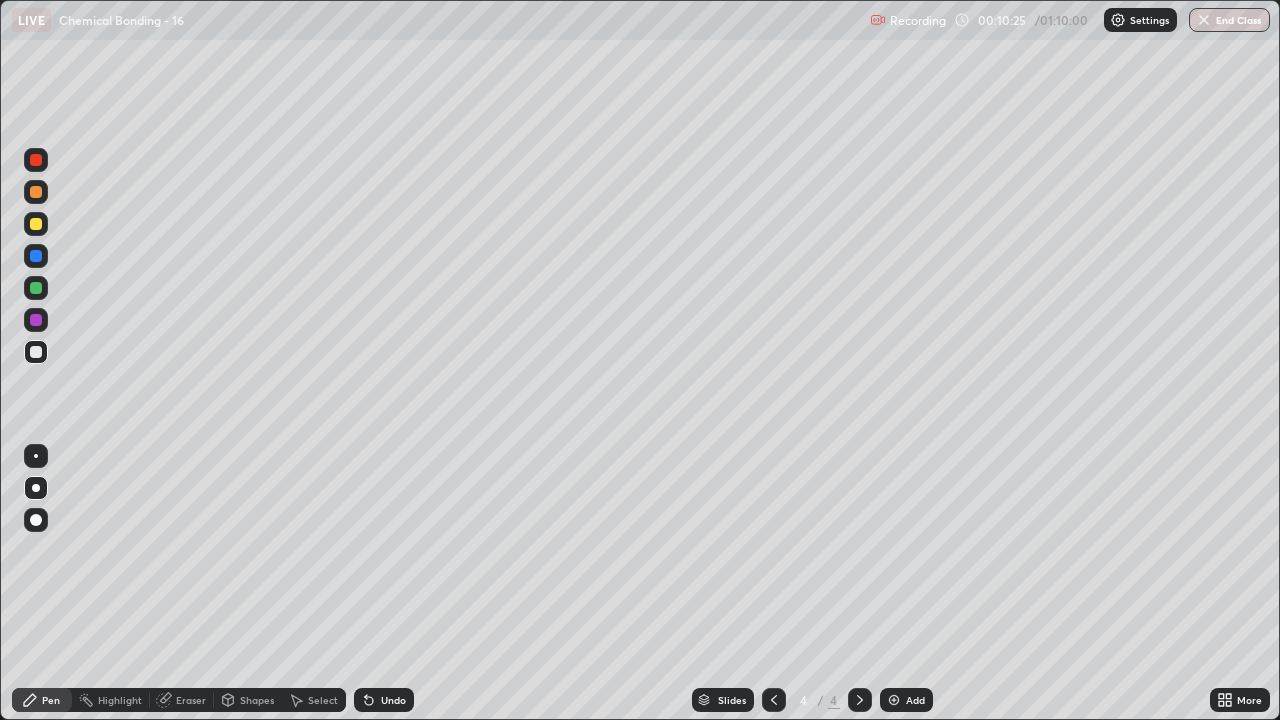 click at bounding box center [36, 224] 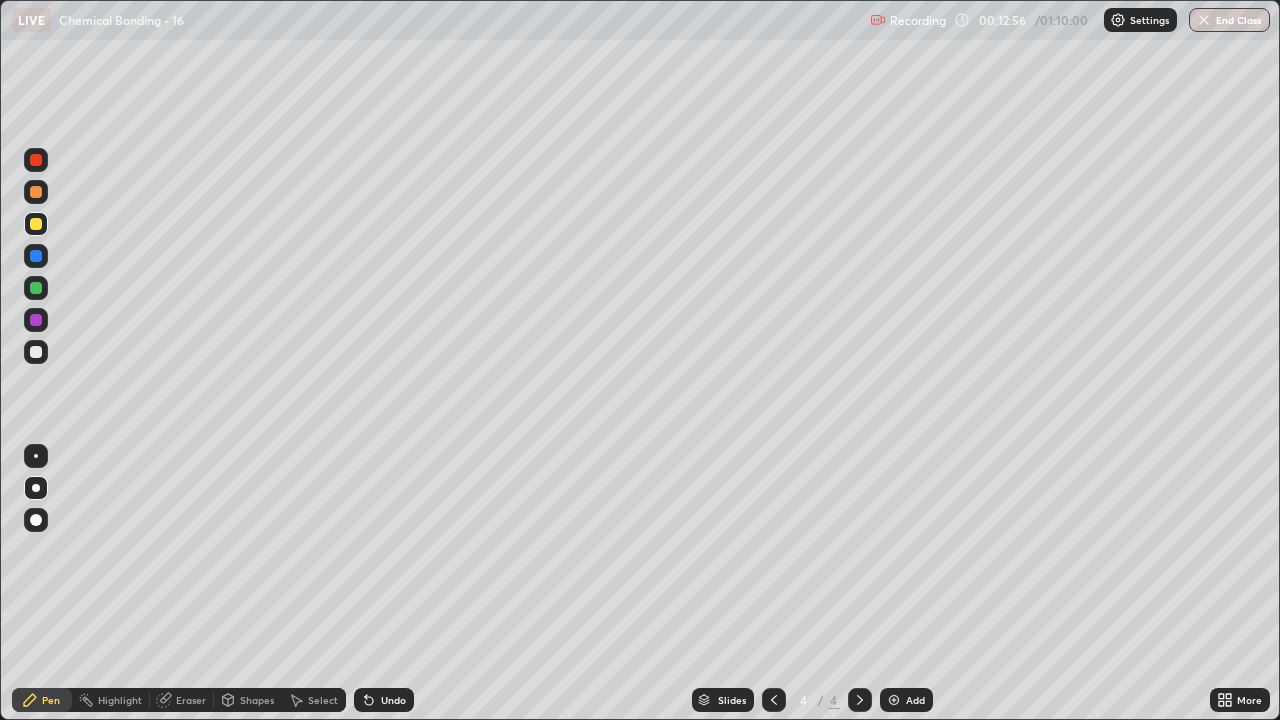 click at bounding box center (36, 352) 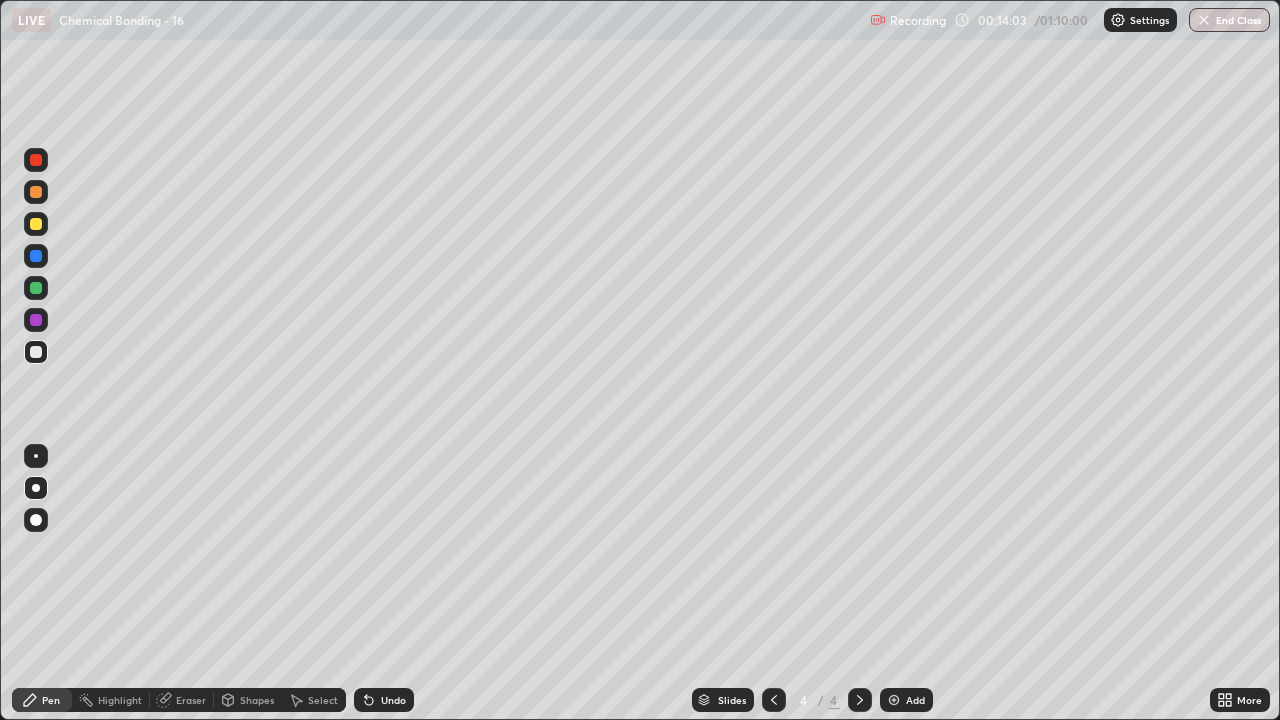 click on "Undo" at bounding box center (393, 700) 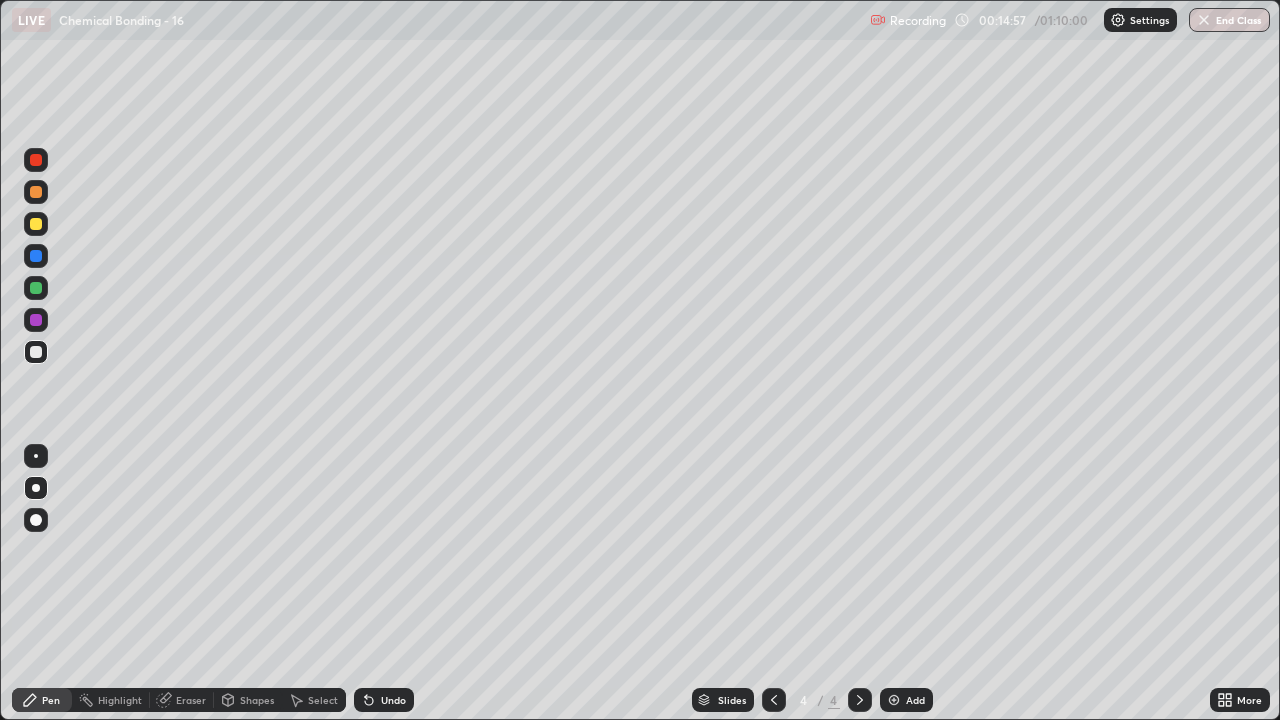 click at bounding box center [36, 224] 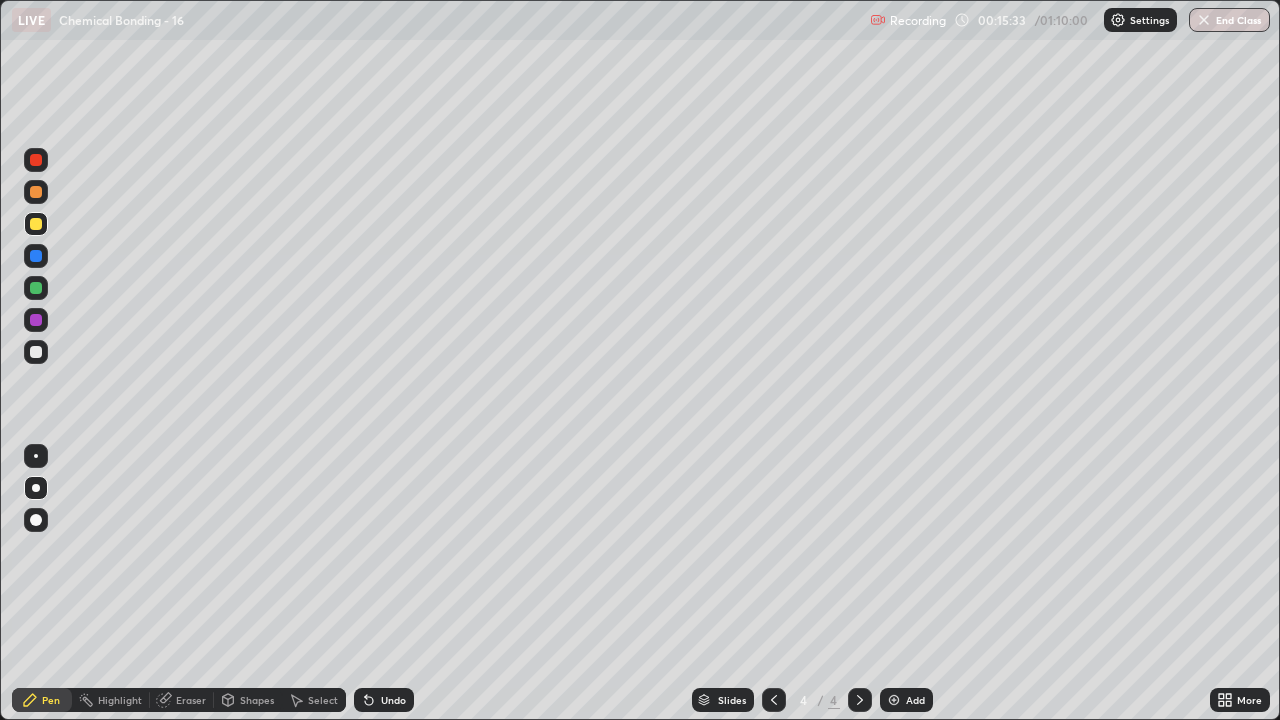 click at bounding box center (36, 288) 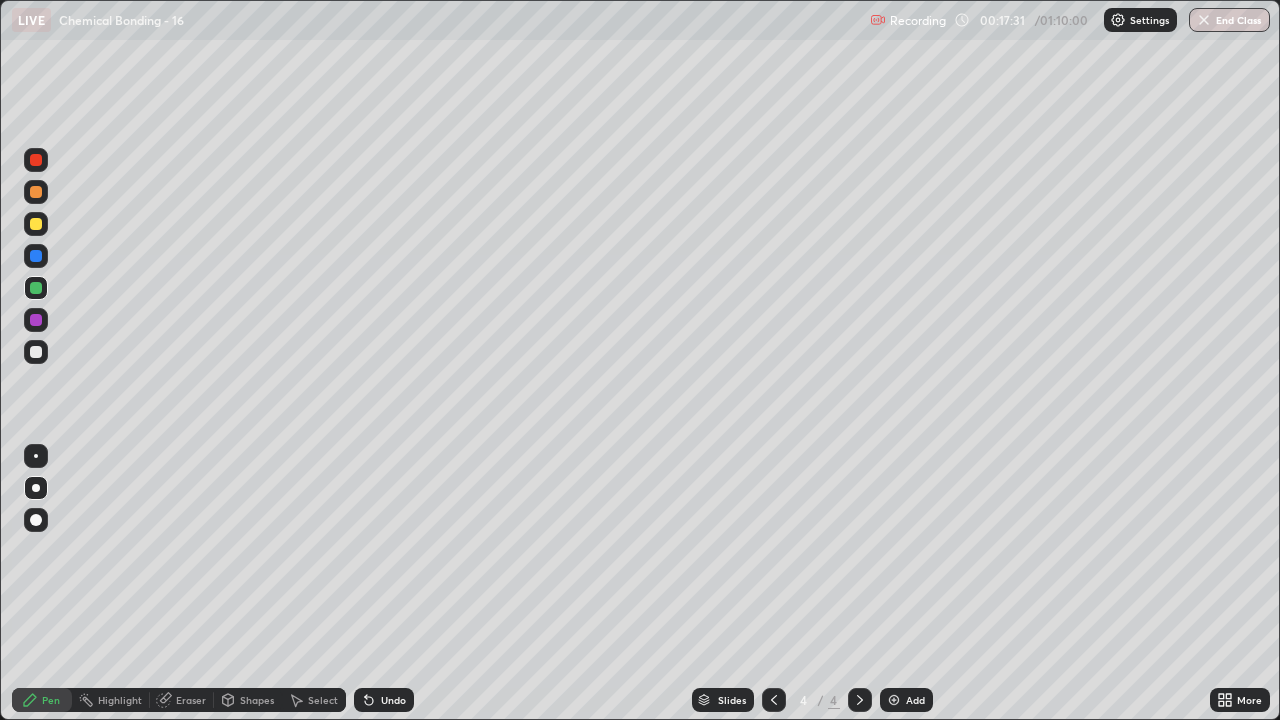 click on "Undo" at bounding box center [393, 700] 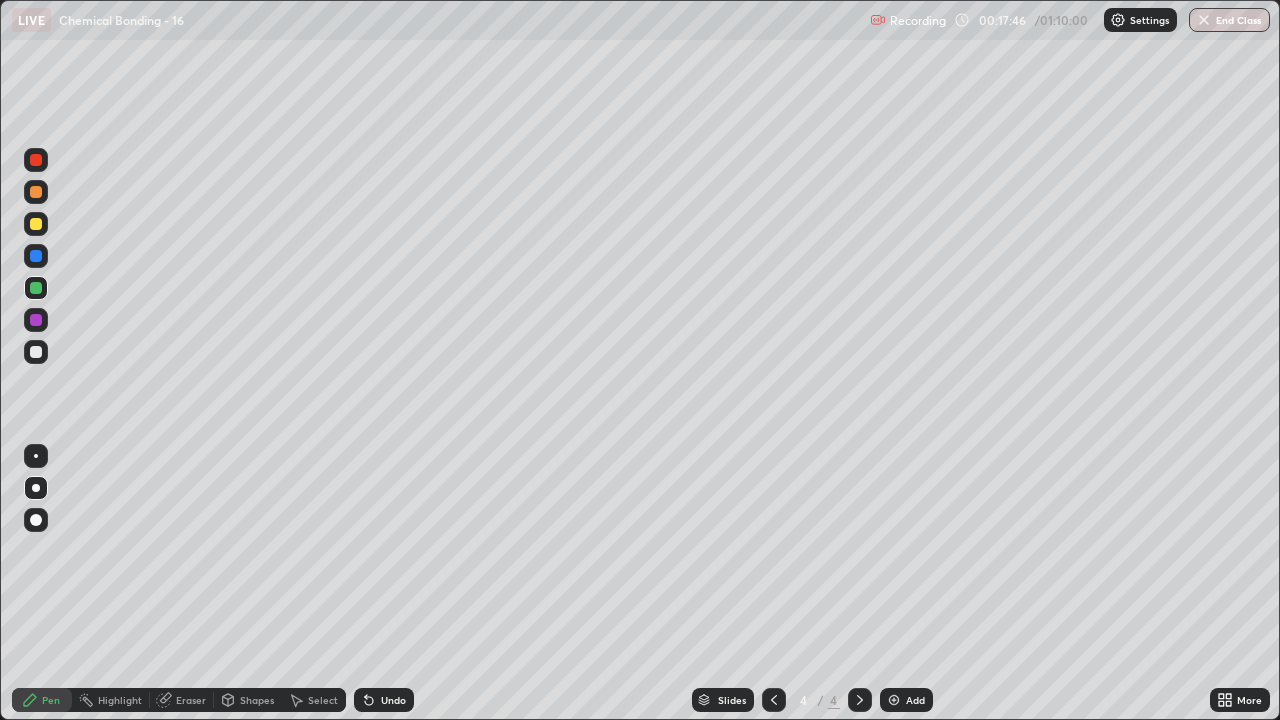 click 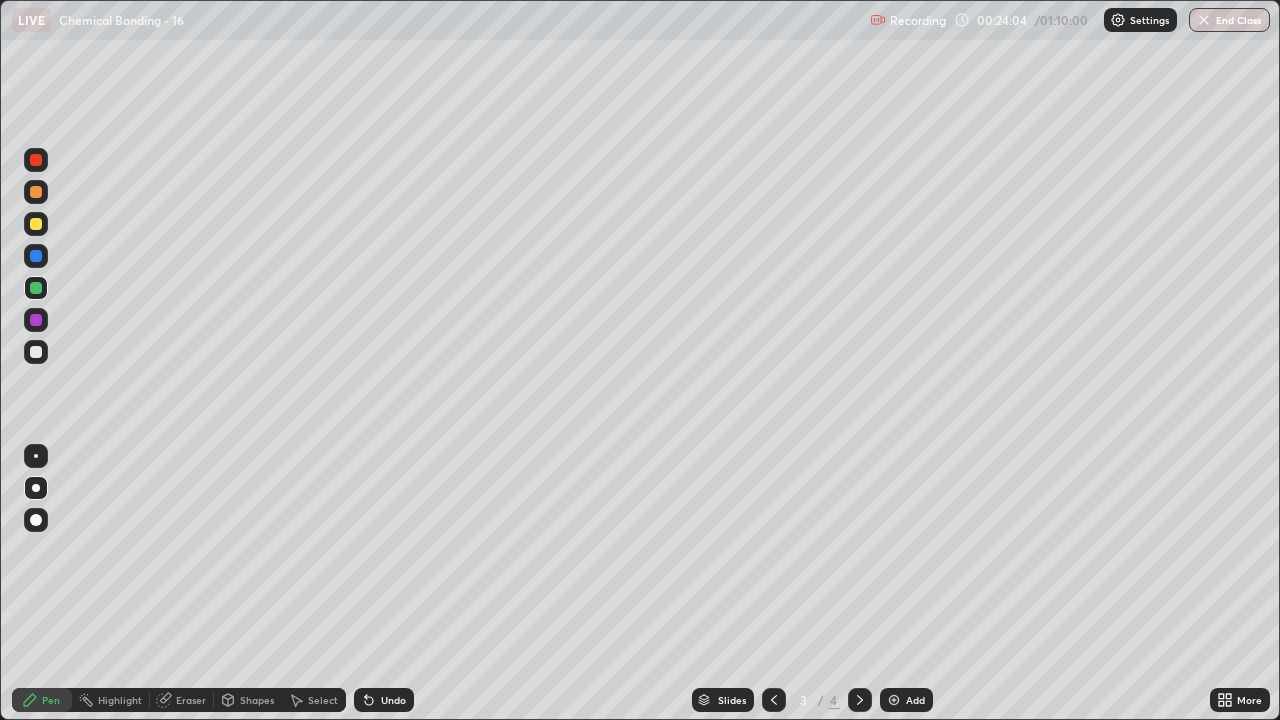 click 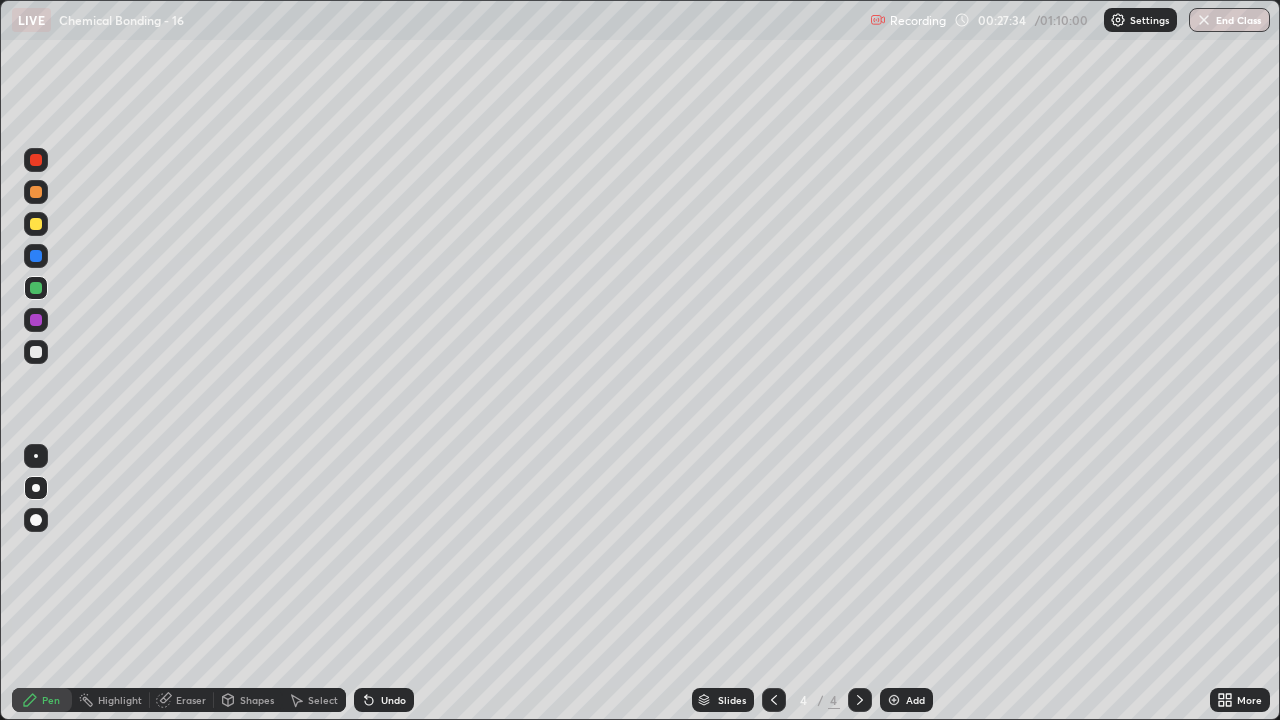 click on "Add" at bounding box center (906, 700) 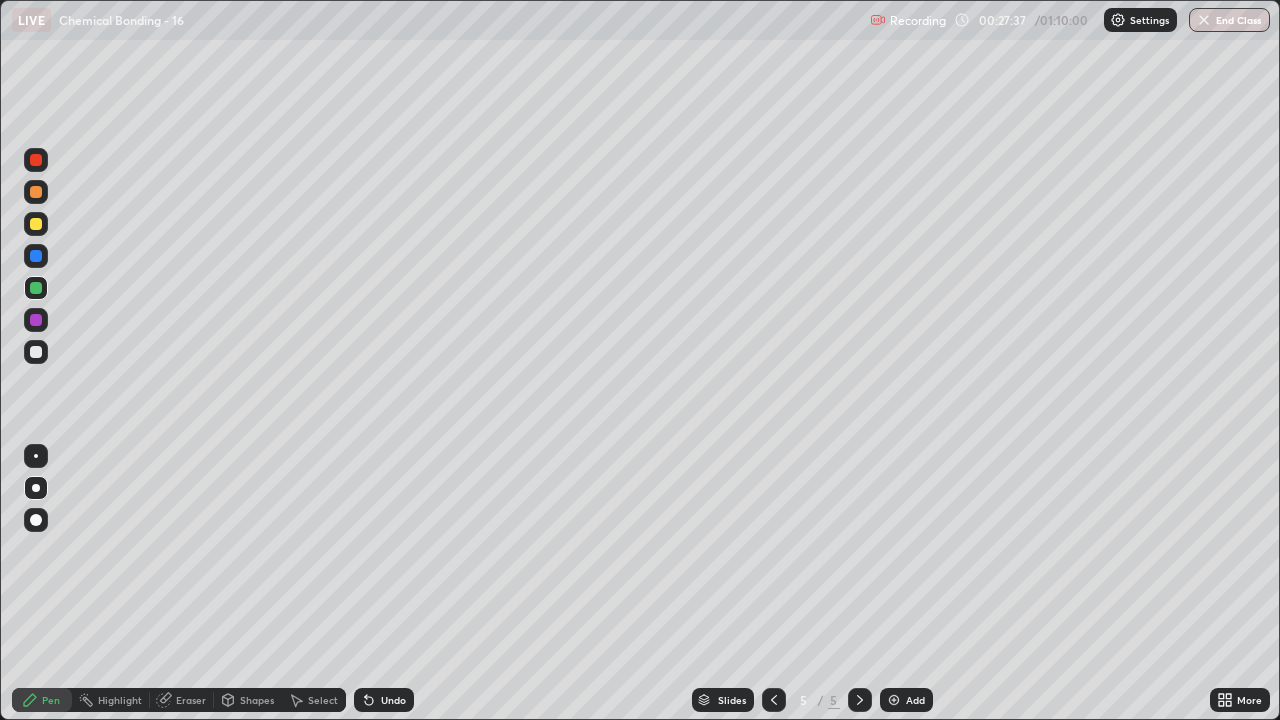 click at bounding box center [36, 352] 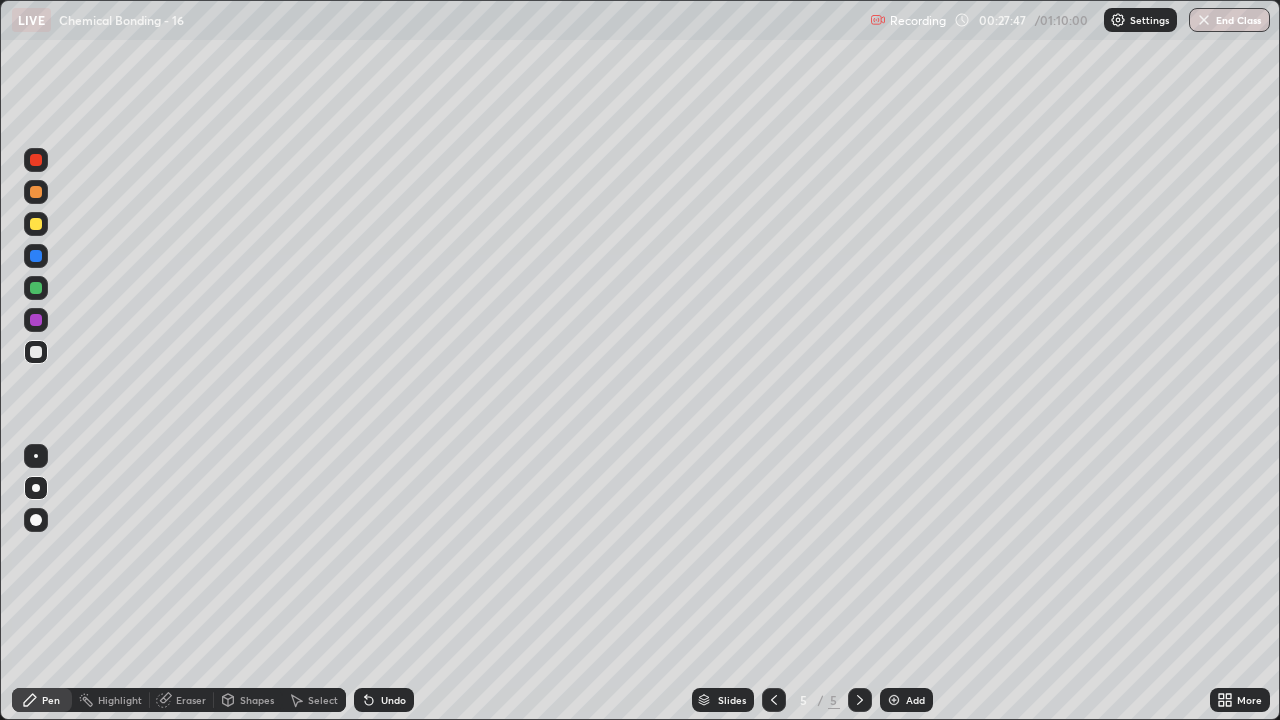 click on "Undo" at bounding box center (393, 700) 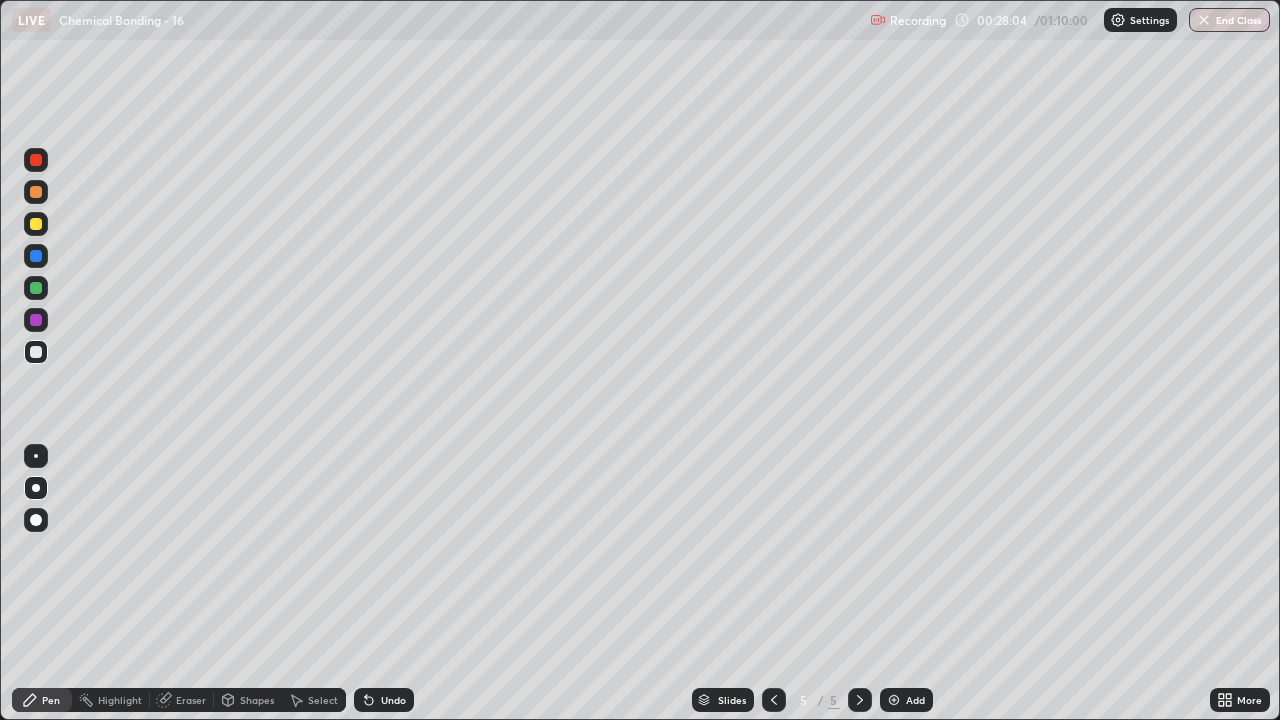 click on "Undo" at bounding box center [393, 700] 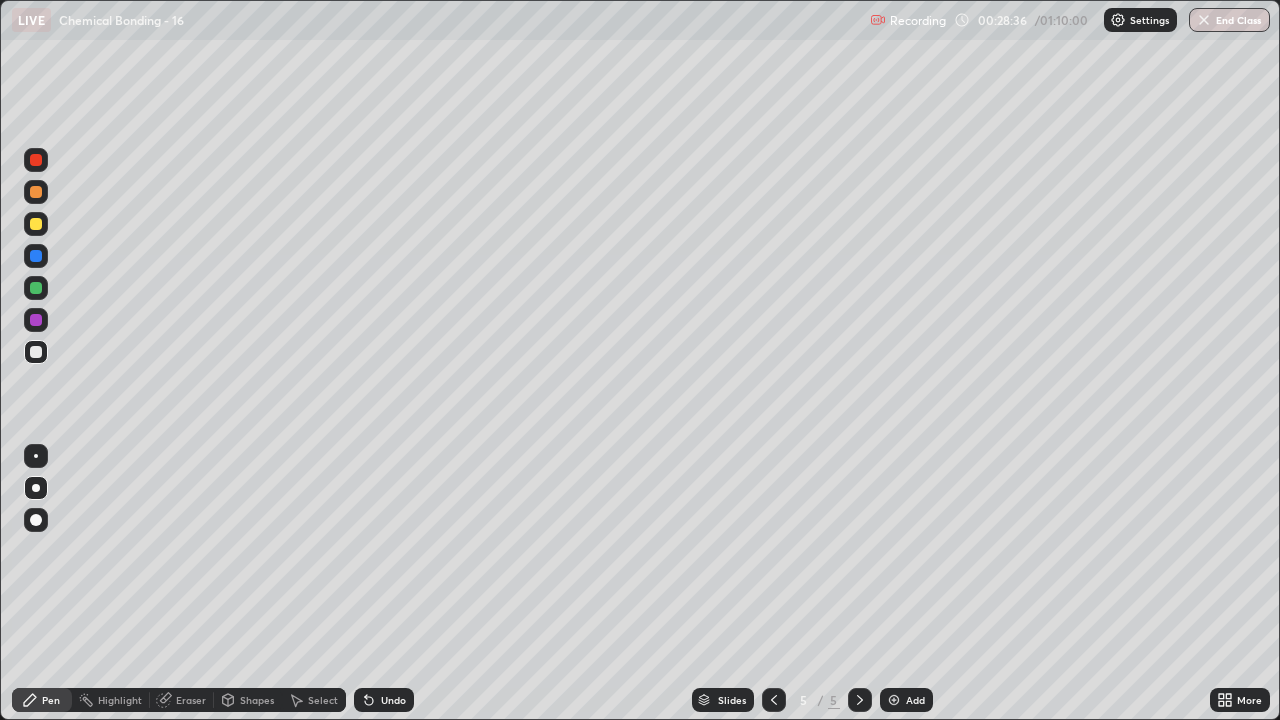 click at bounding box center (36, 352) 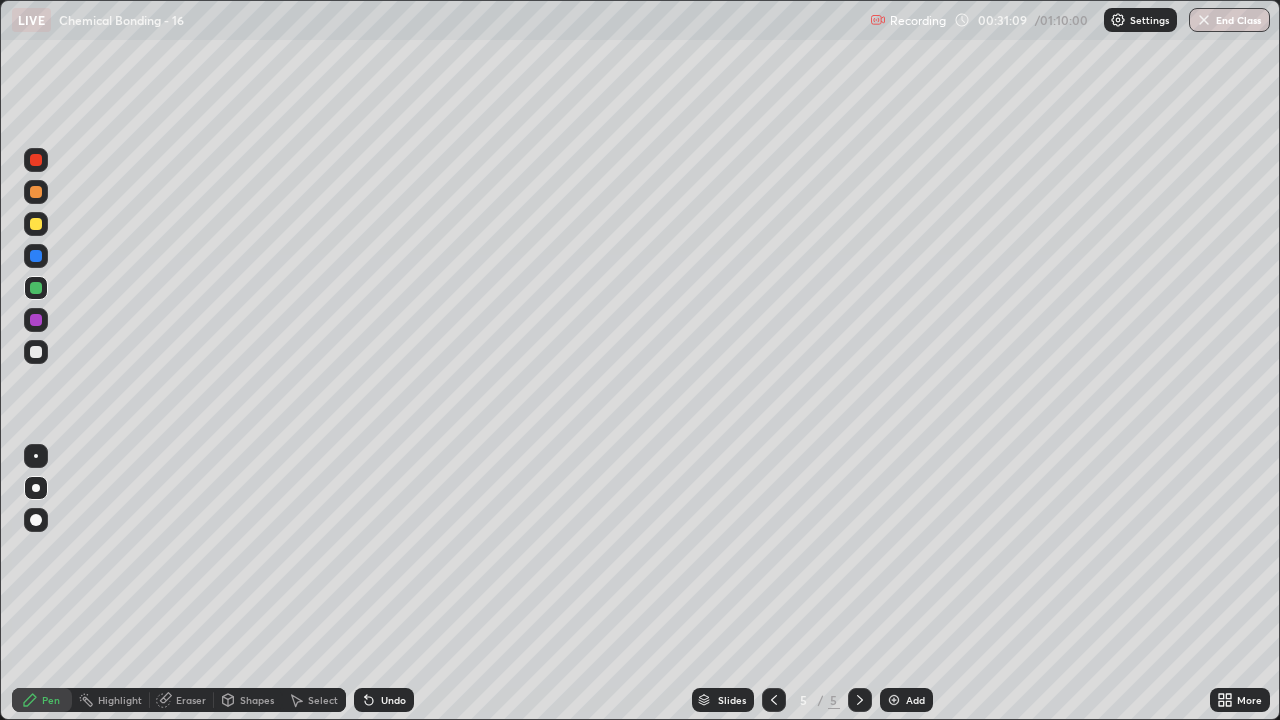 click at bounding box center (36, 352) 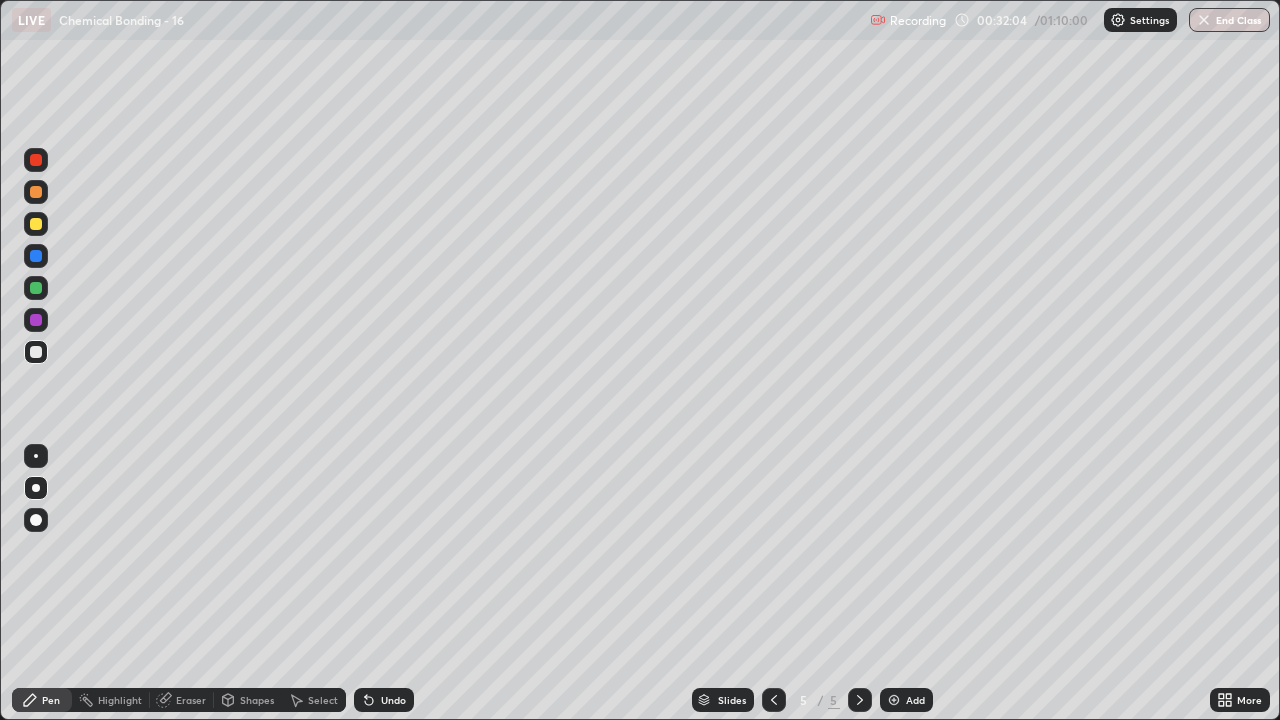 click at bounding box center (36, 288) 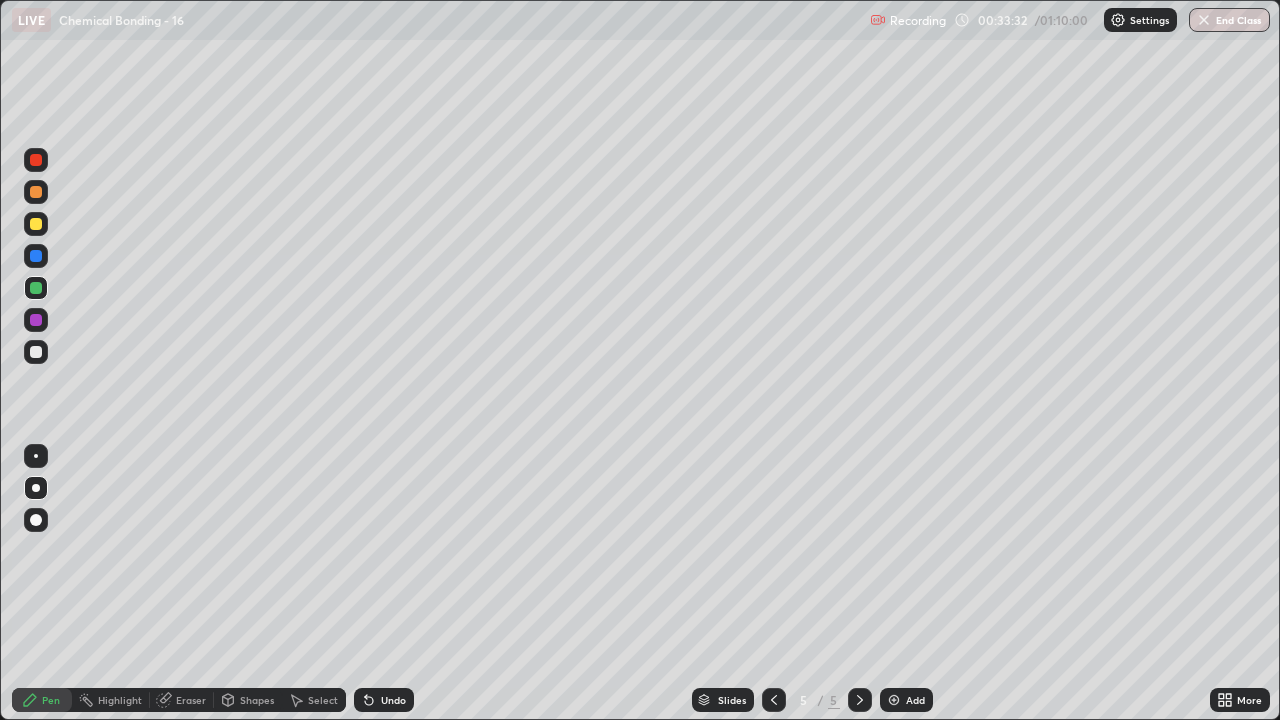 click at bounding box center [36, 224] 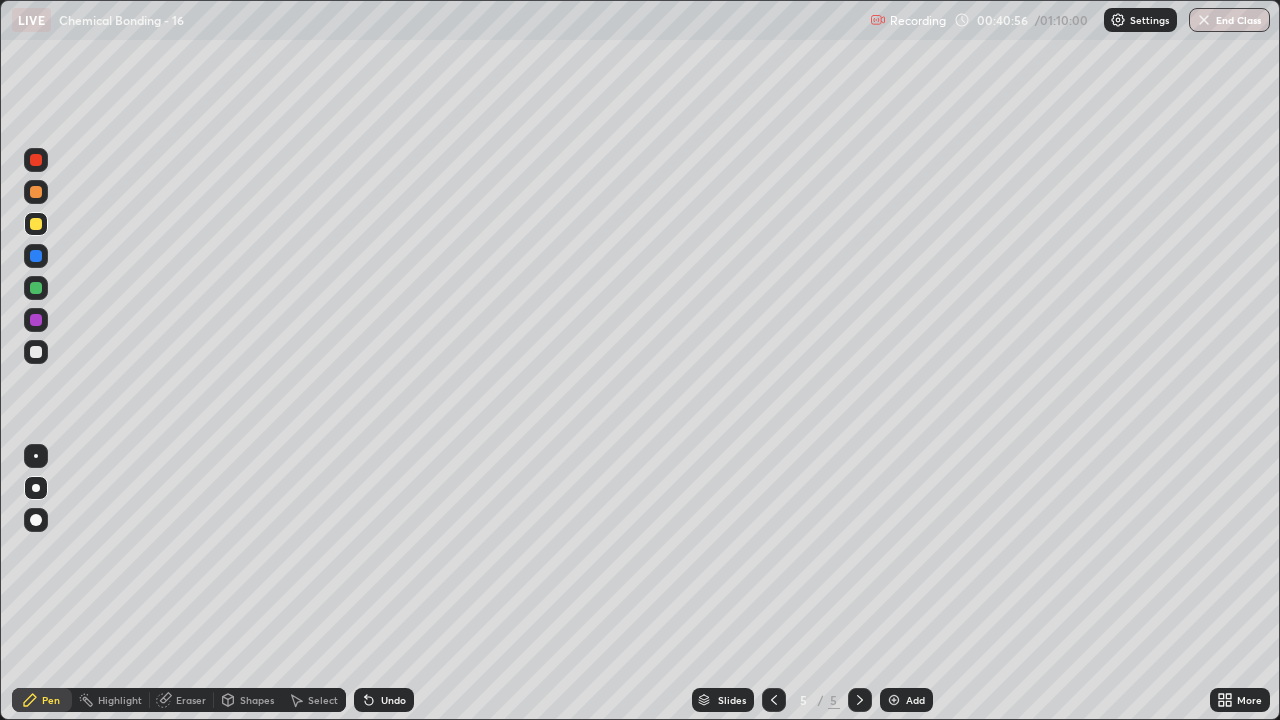click at bounding box center (36, 320) 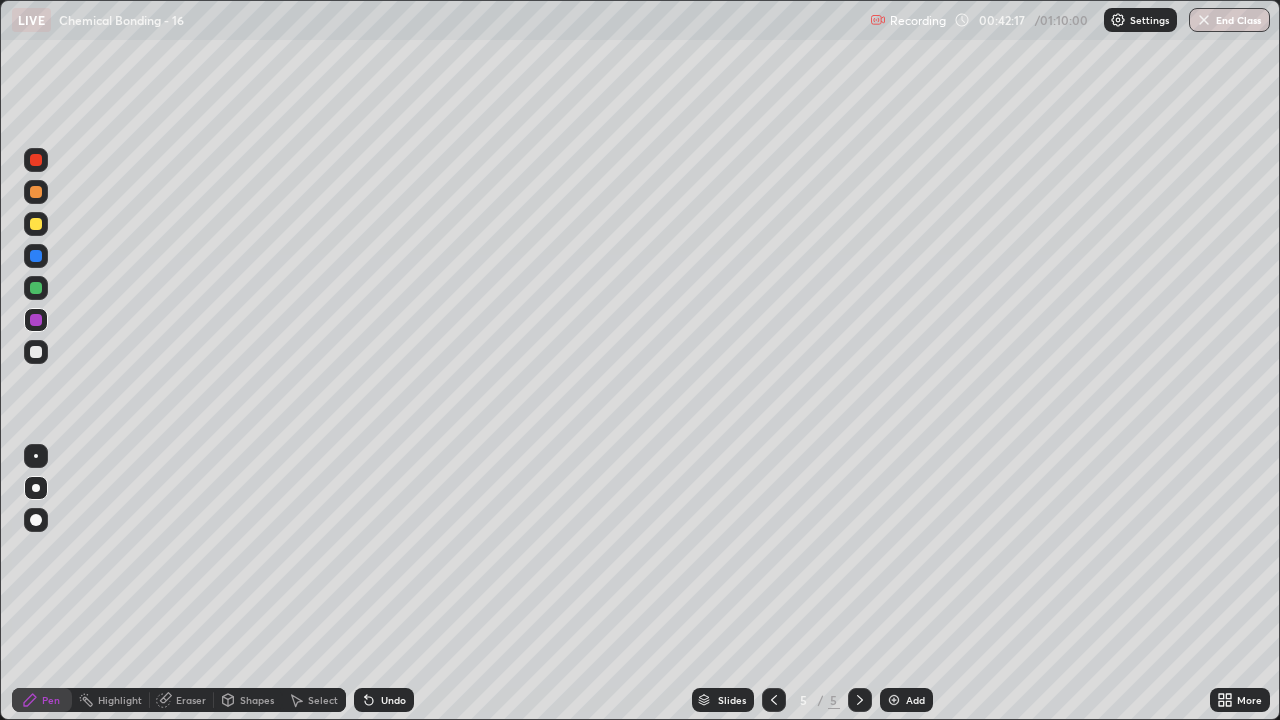 click at bounding box center [894, 700] 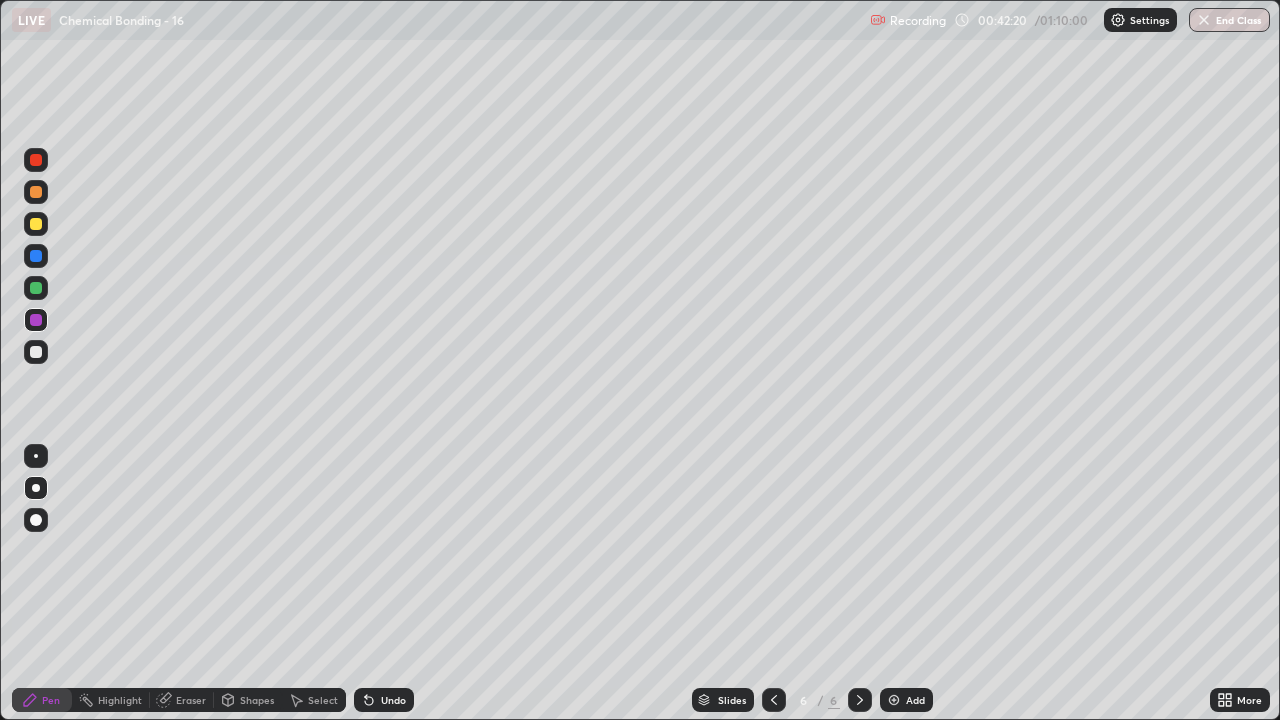 click at bounding box center [36, 224] 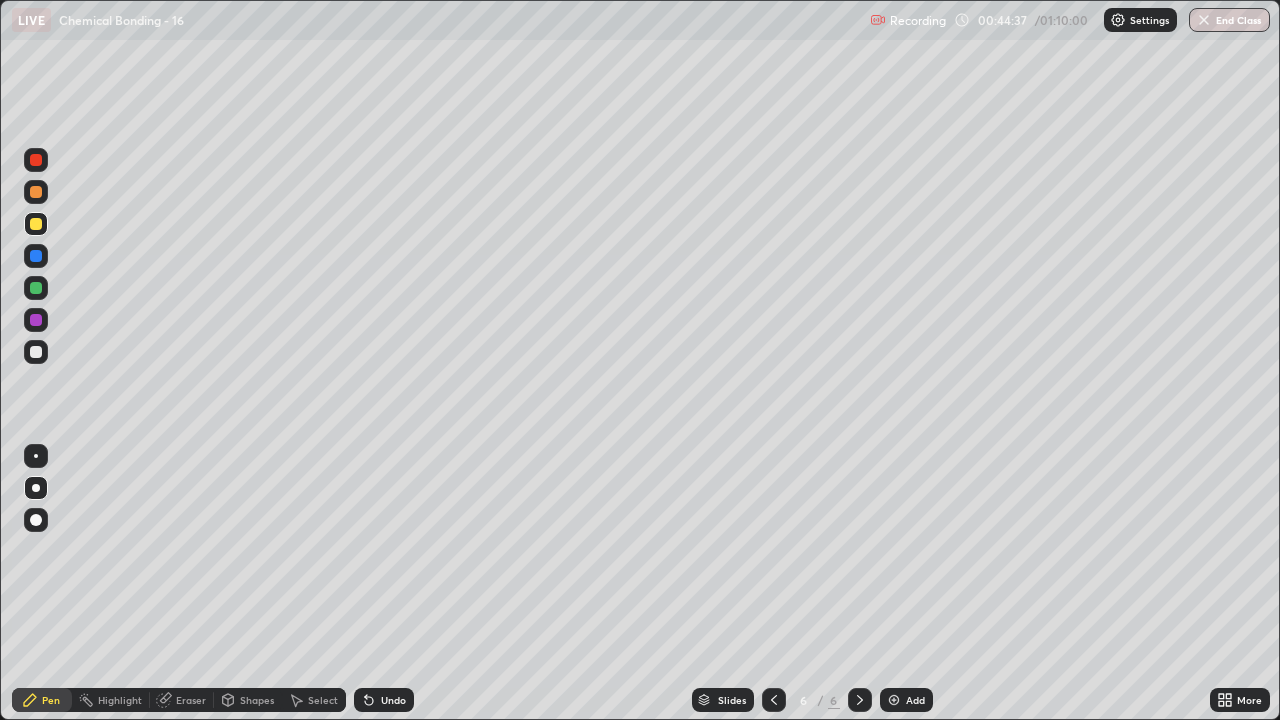 click at bounding box center (36, 288) 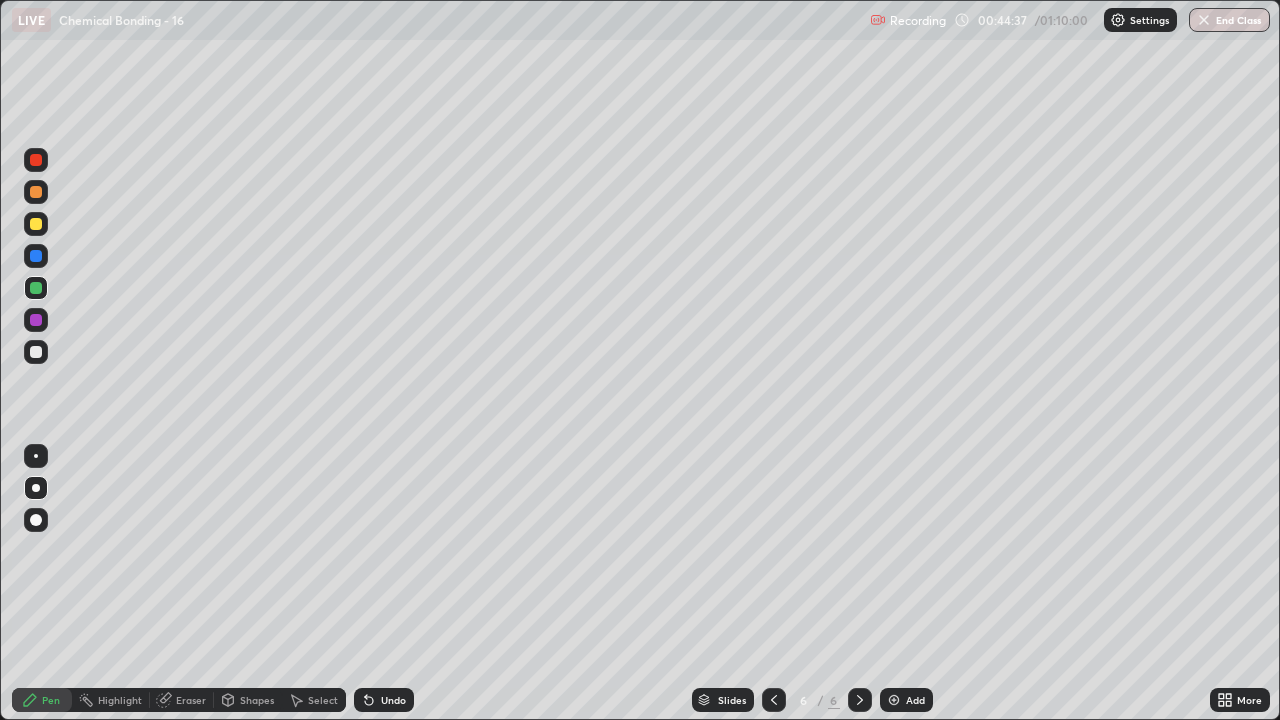 click at bounding box center [36, 288] 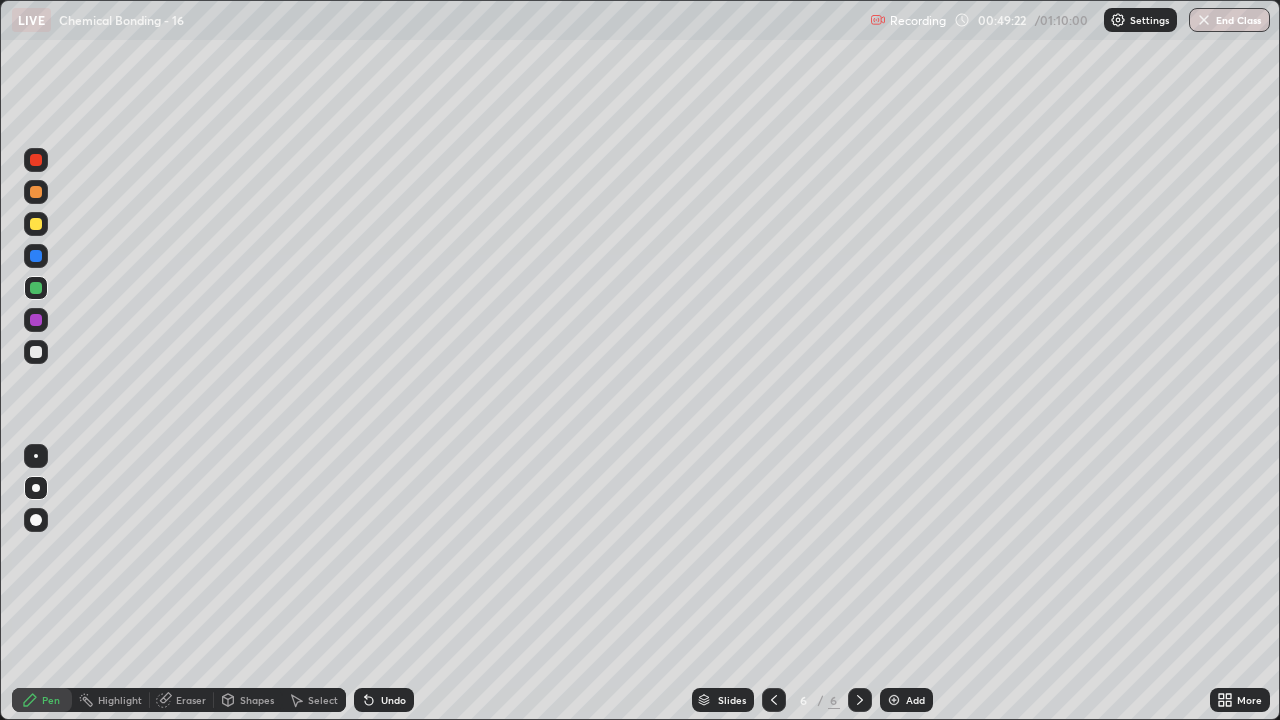 click 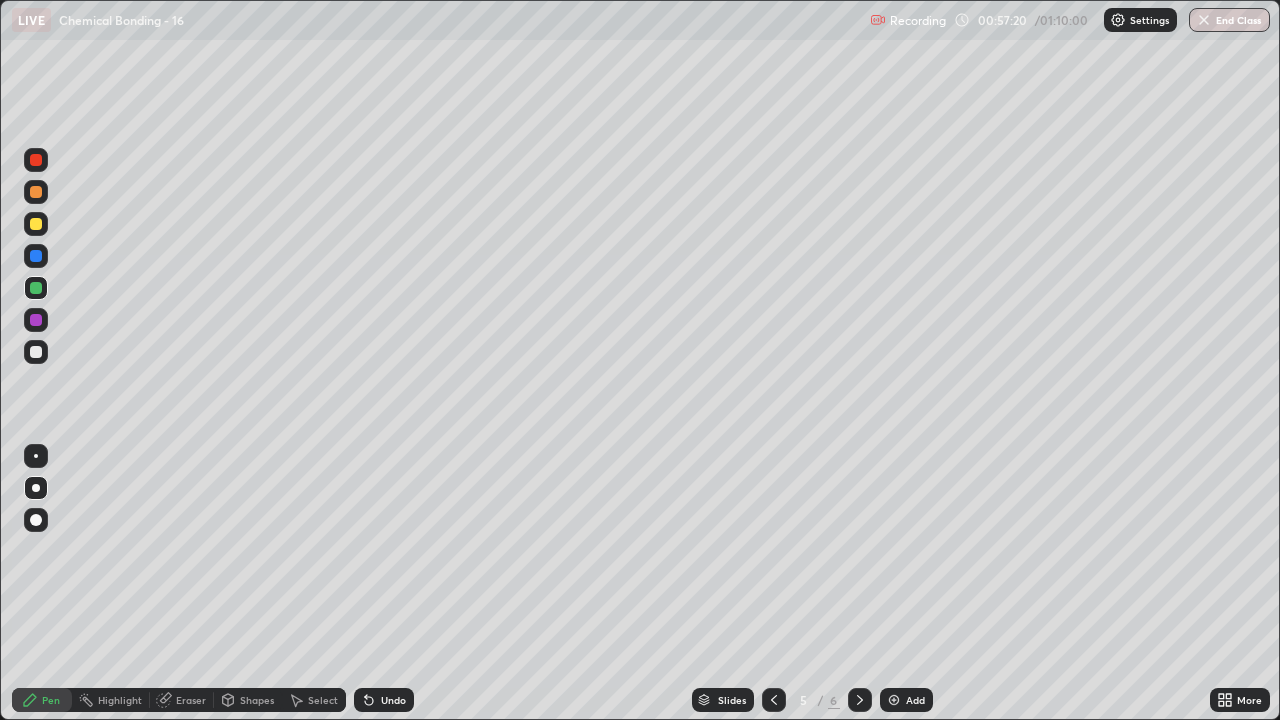click 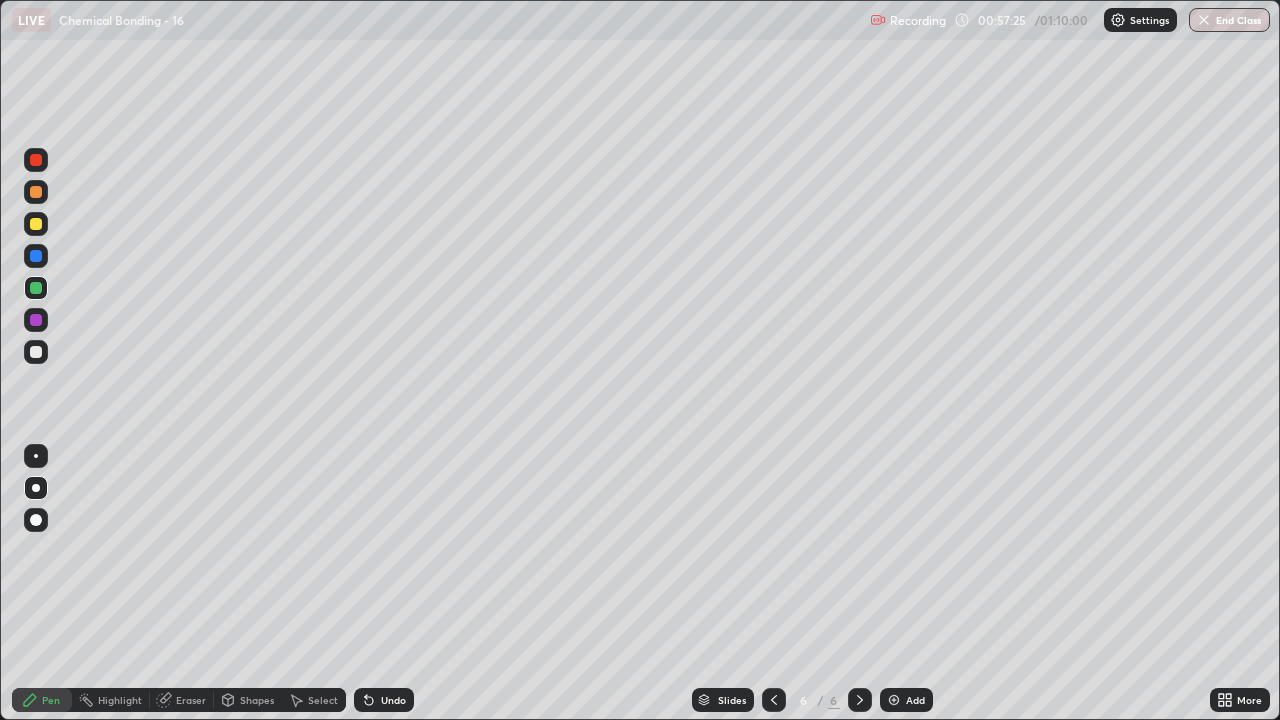 click on "Eraser" at bounding box center [182, 700] 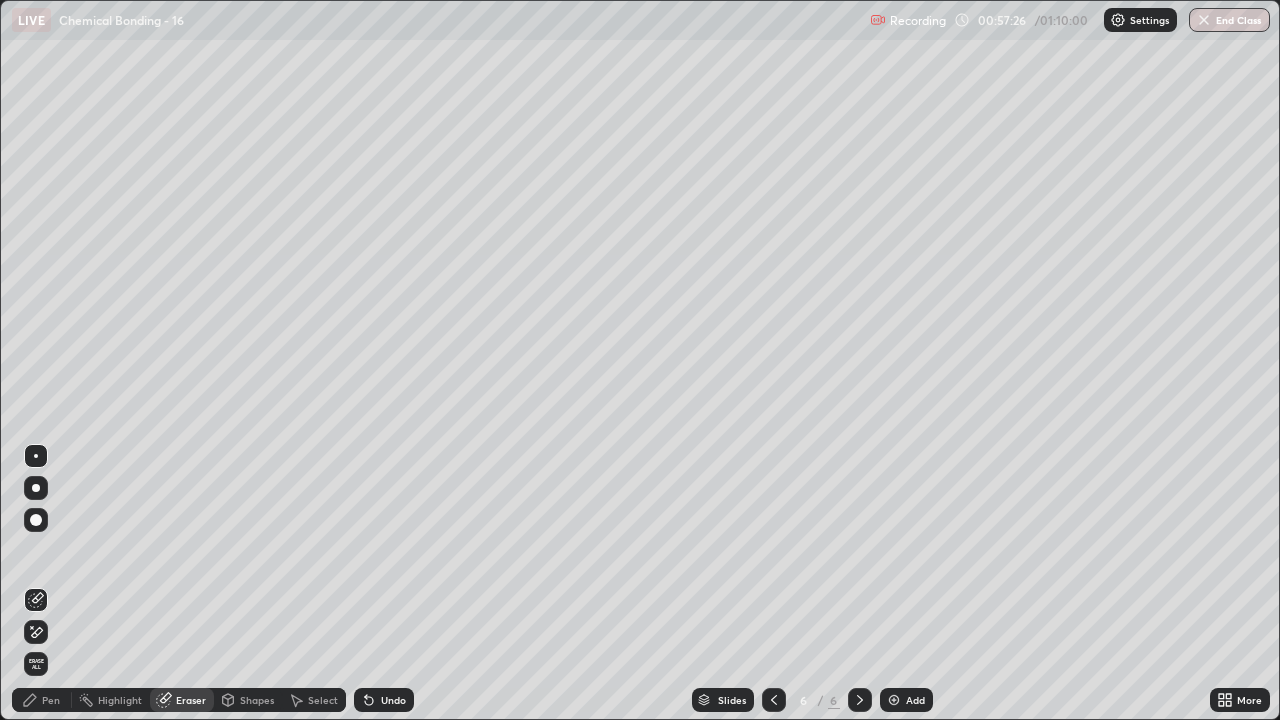 click on "Erase all" at bounding box center (36, 664) 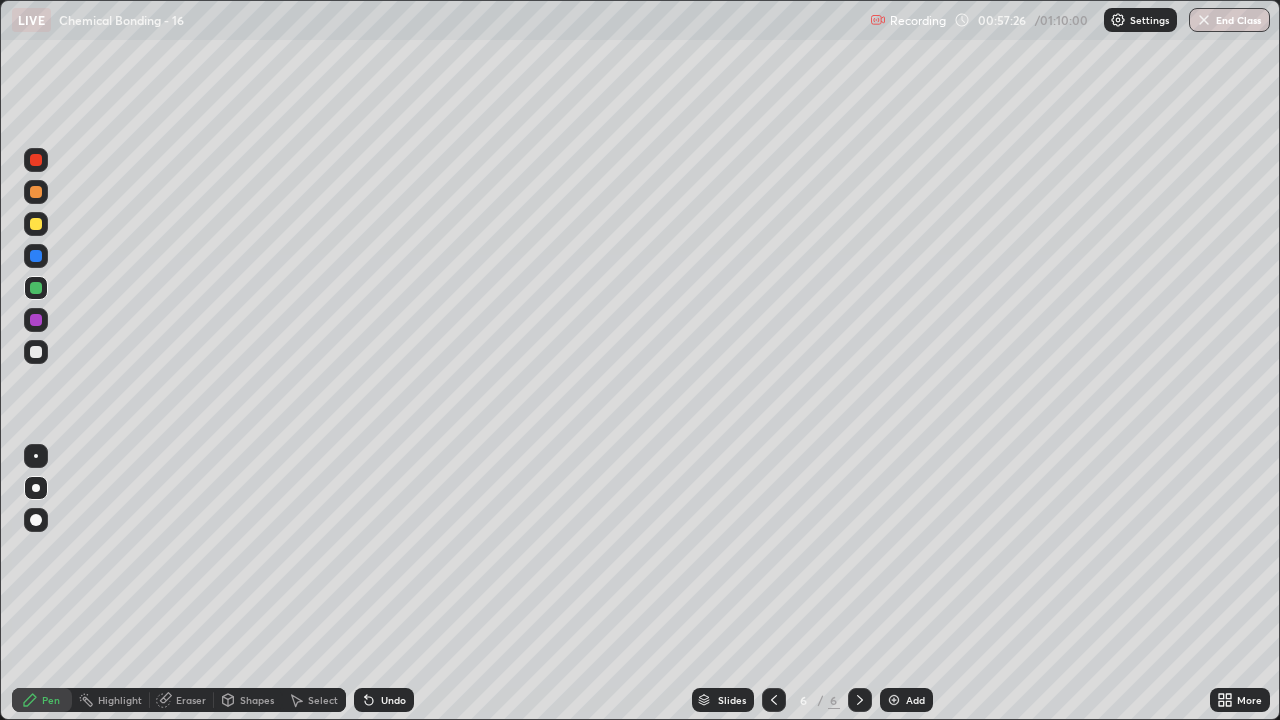 click on "Pen" at bounding box center (51, 700) 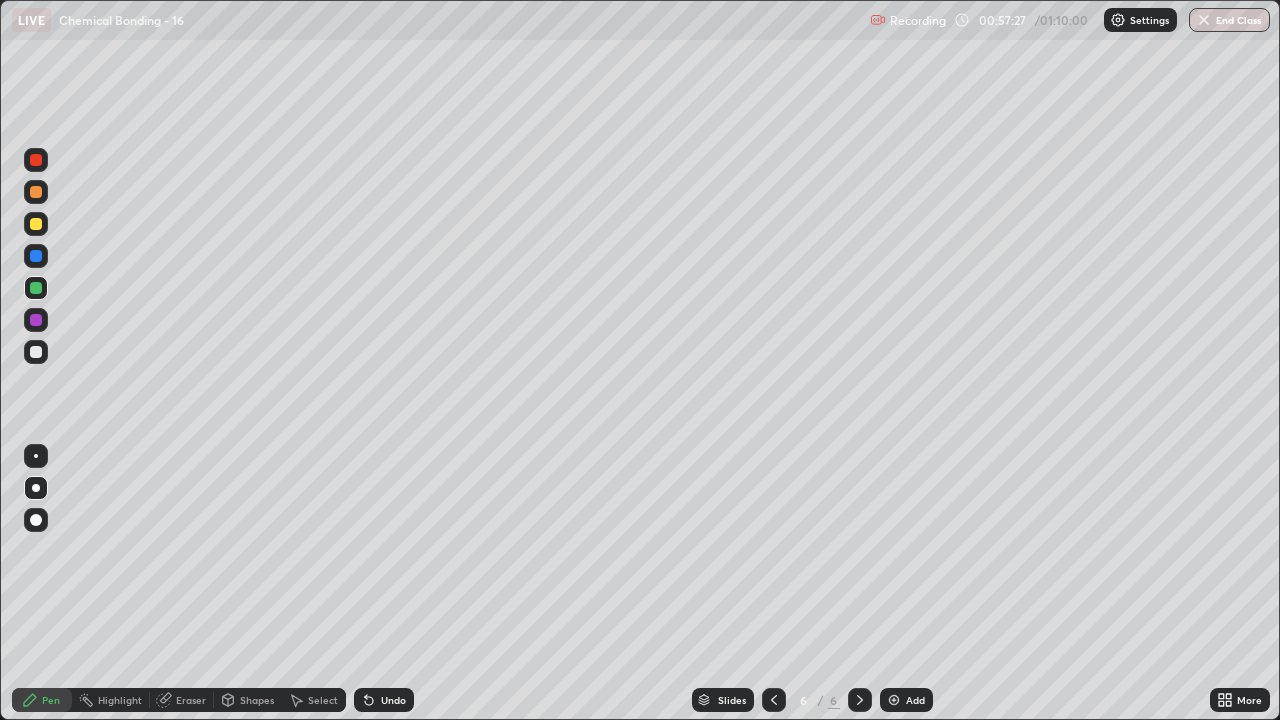 click at bounding box center [36, 352] 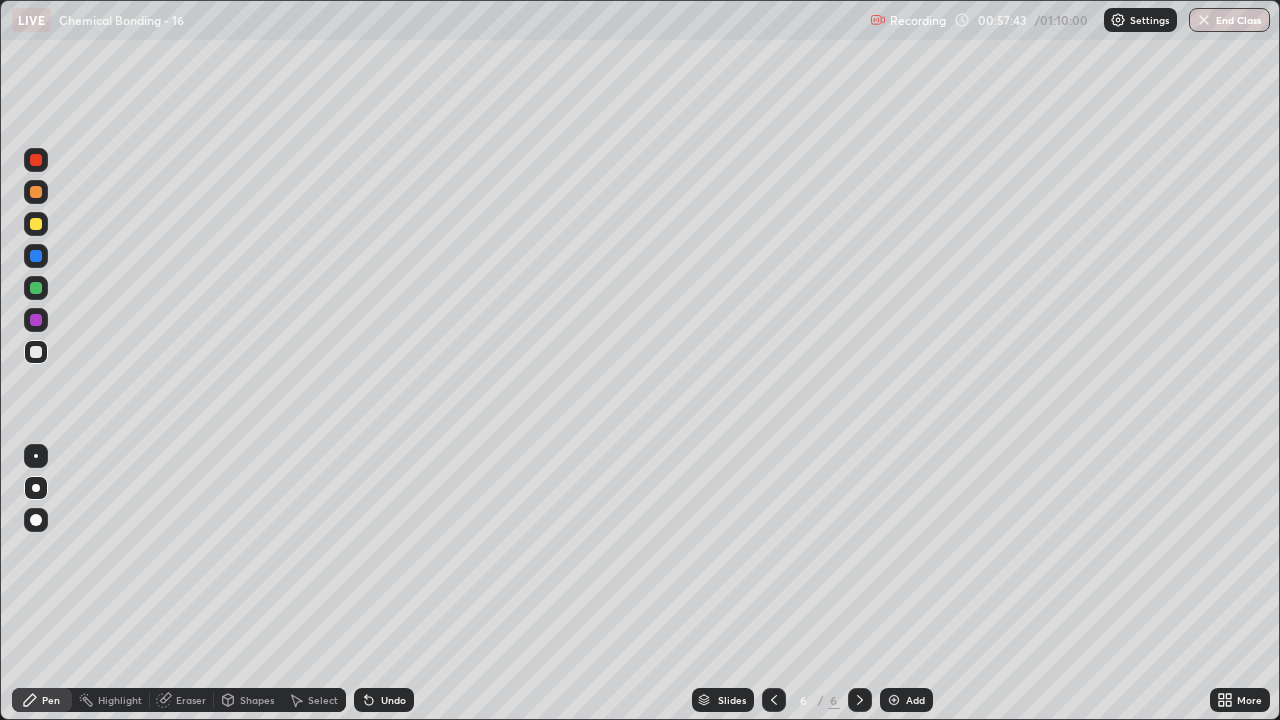 click at bounding box center [36, 224] 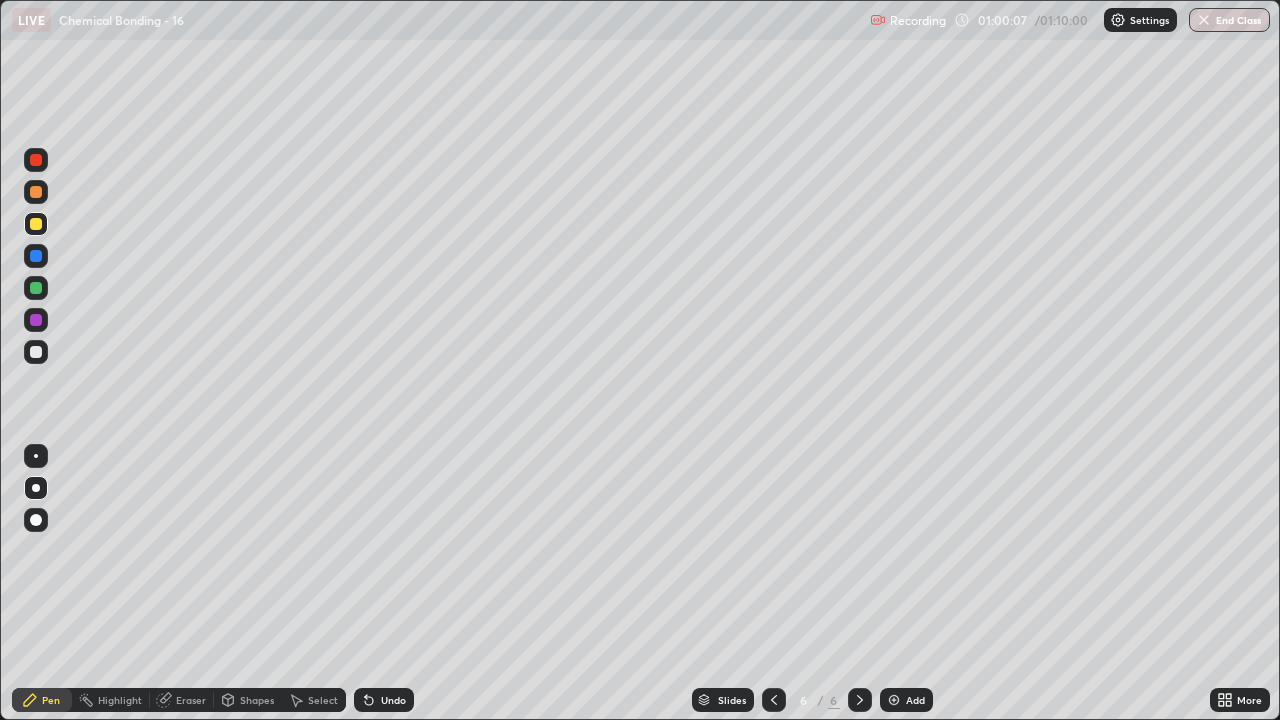 click at bounding box center (36, 352) 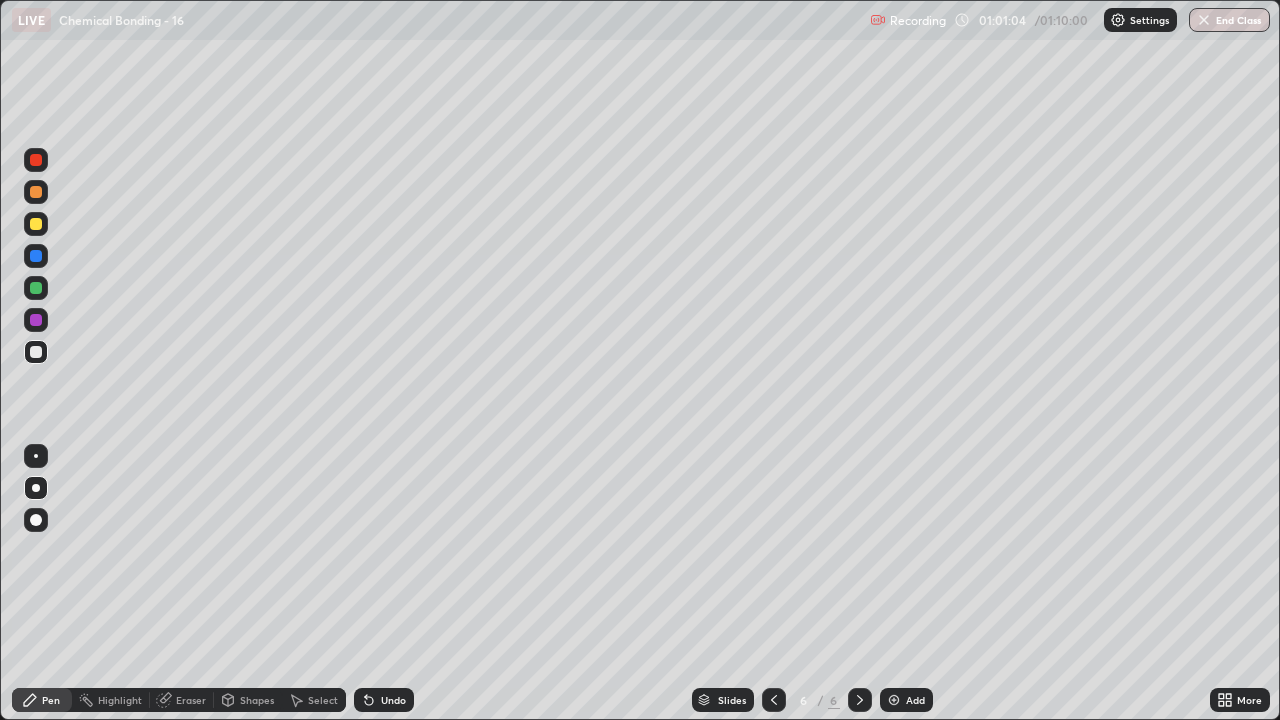 click at bounding box center (36, 224) 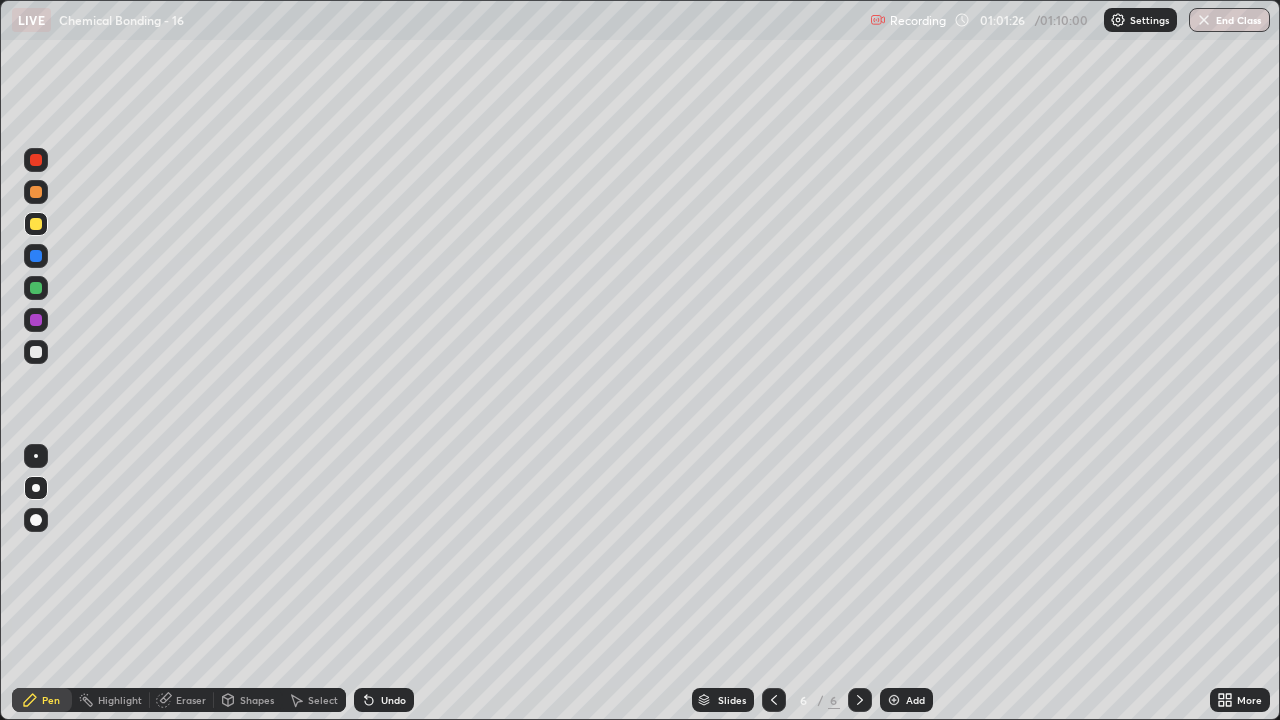 click on "Eraser" at bounding box center (191, 700) 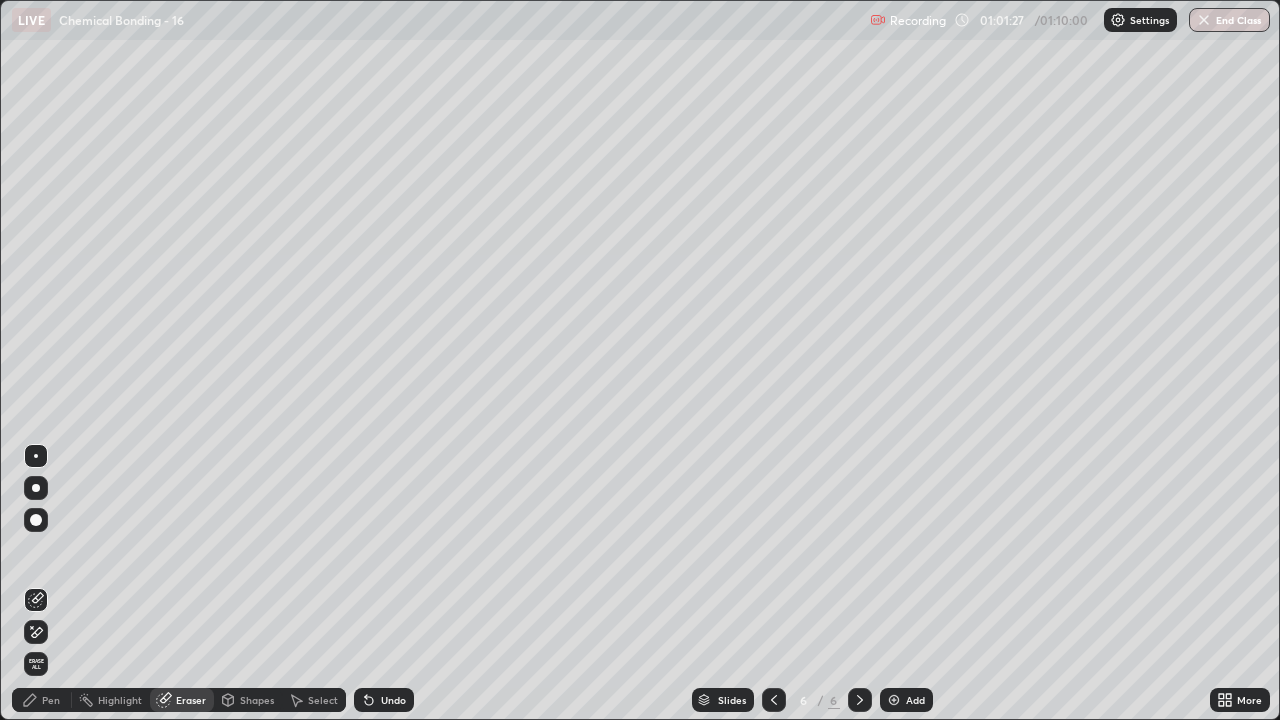 click on "Eraser" at bounding box center [191, 700] 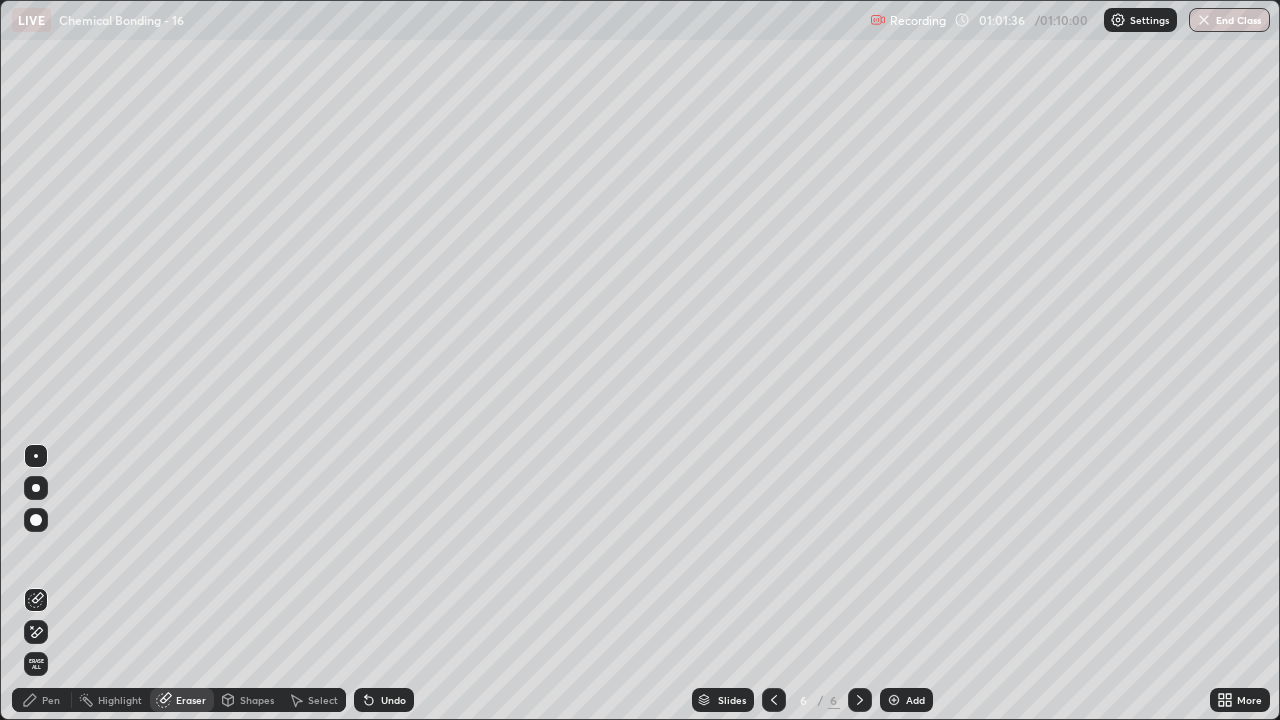 click on "Pen" at bounding box center (51, 700) 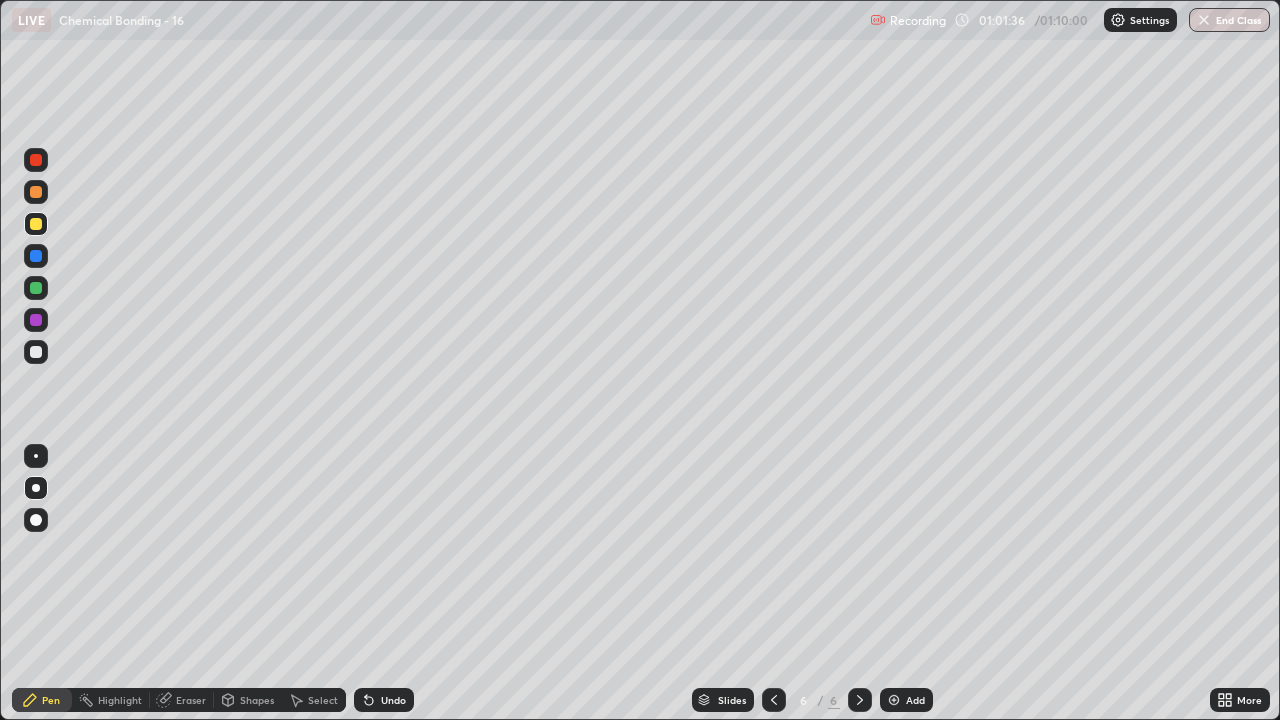 click at bounding box center [36, 488] 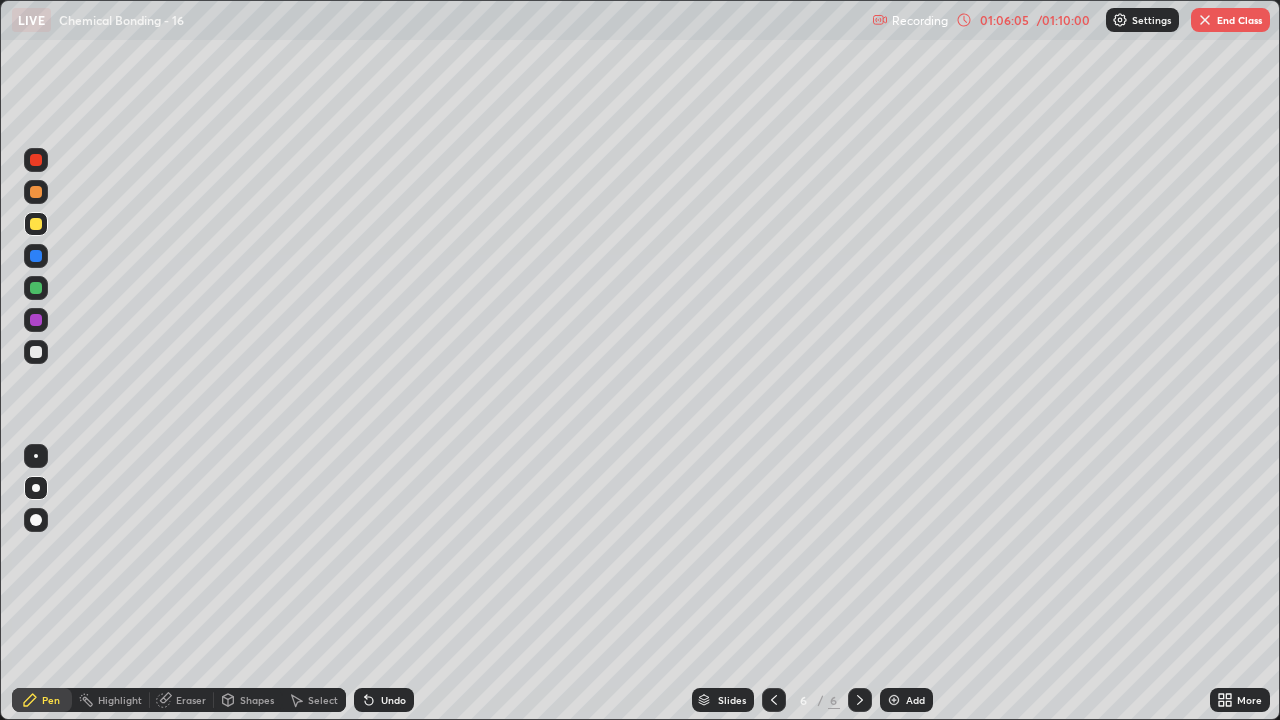 click on "End Class" at bounding box center (1230, 20) 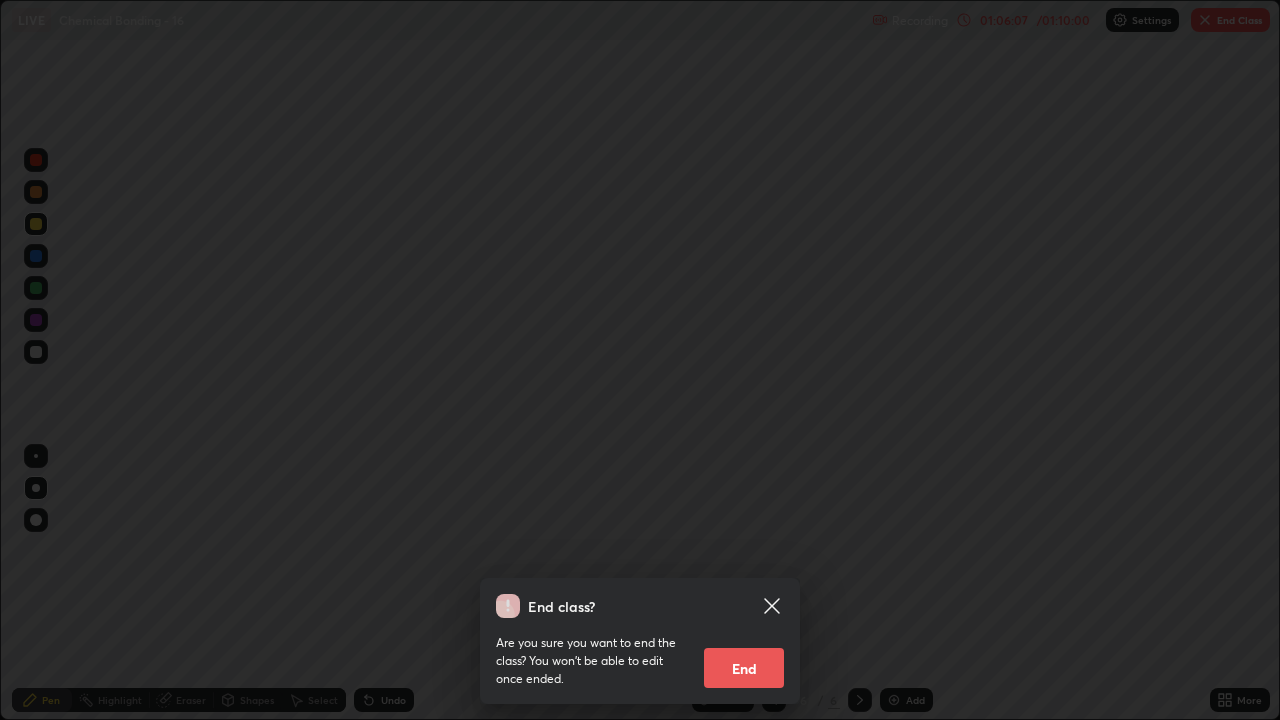 click on "End" at bounding box center (744, 668) 